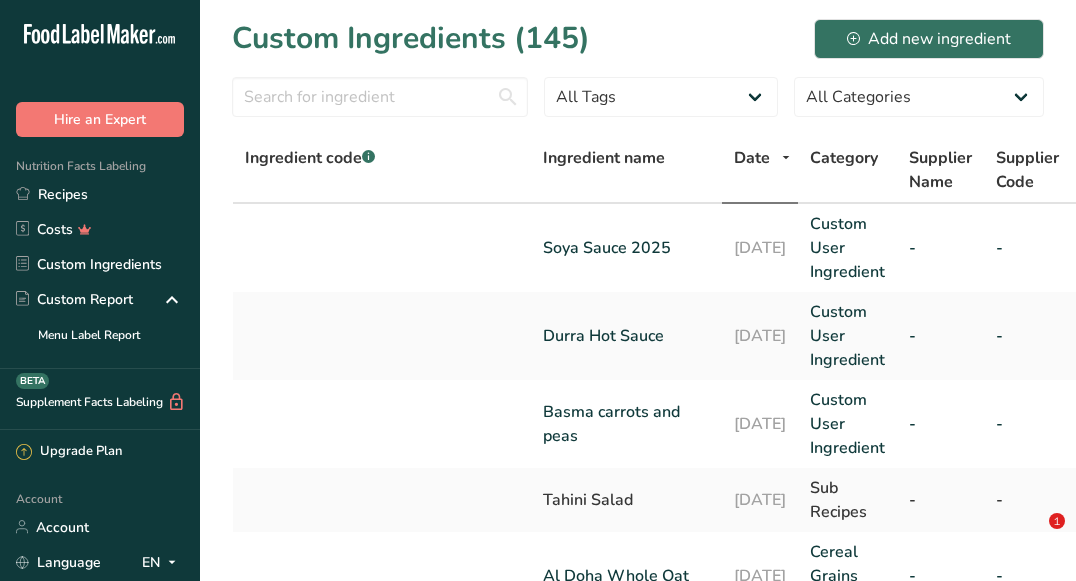 scroll, scrollTop: 0, scrollLeft: 0, axis: both 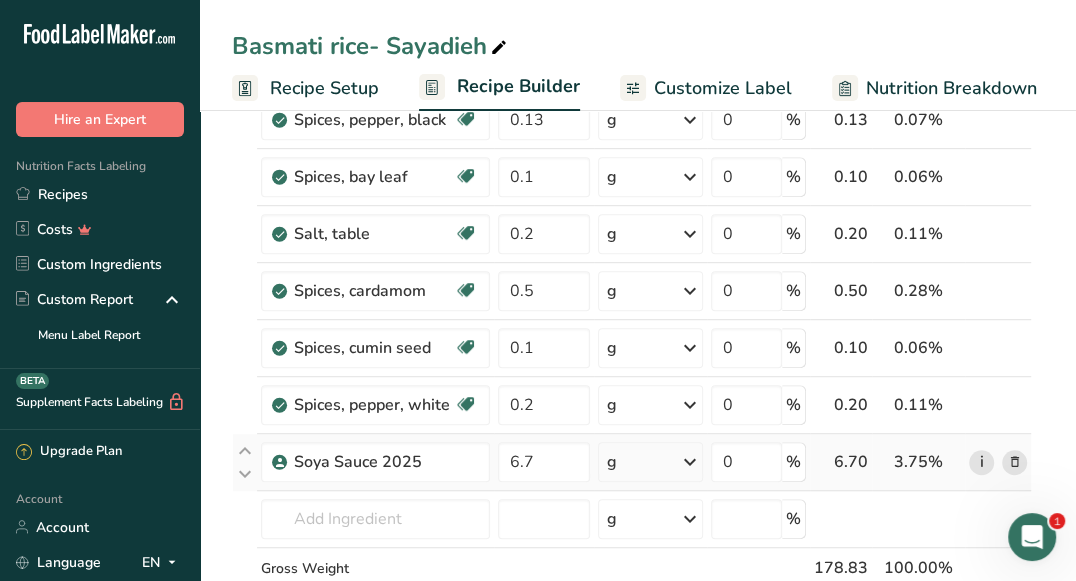 click on "i" at bounding box center (981, 462) 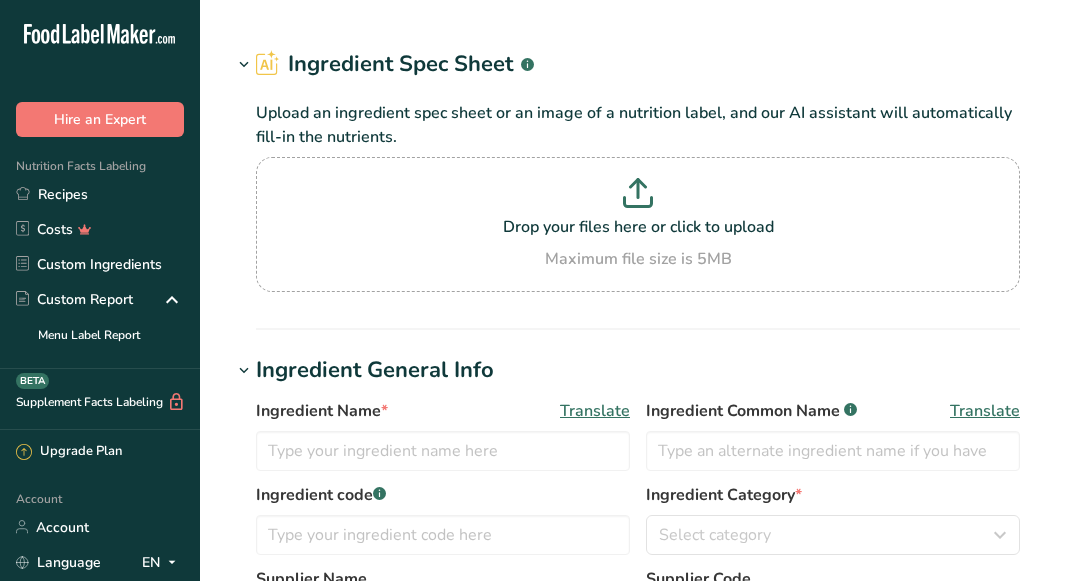 type on "Soya Sauce 2025" 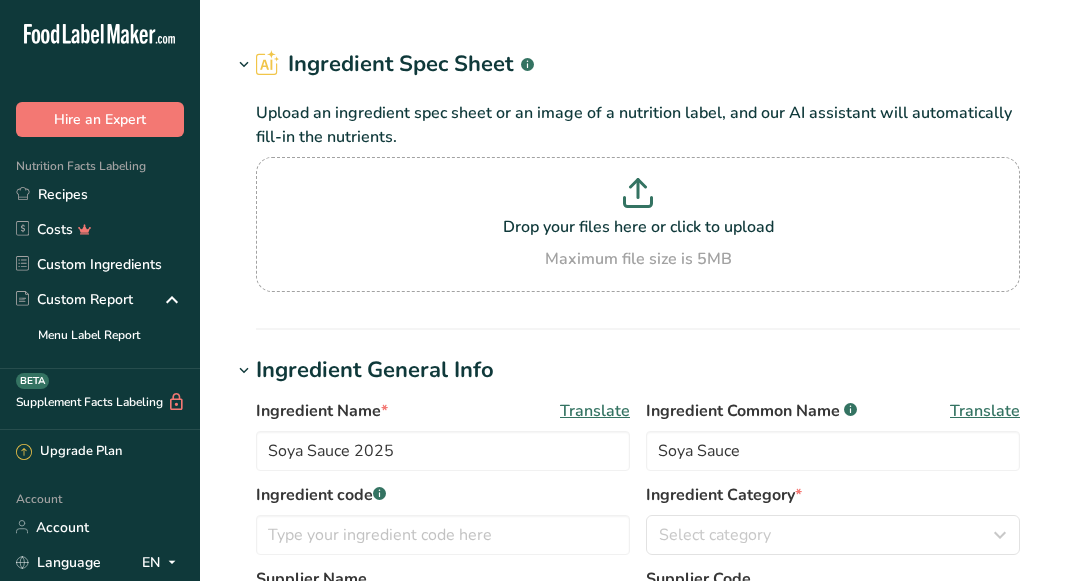 select on "17" 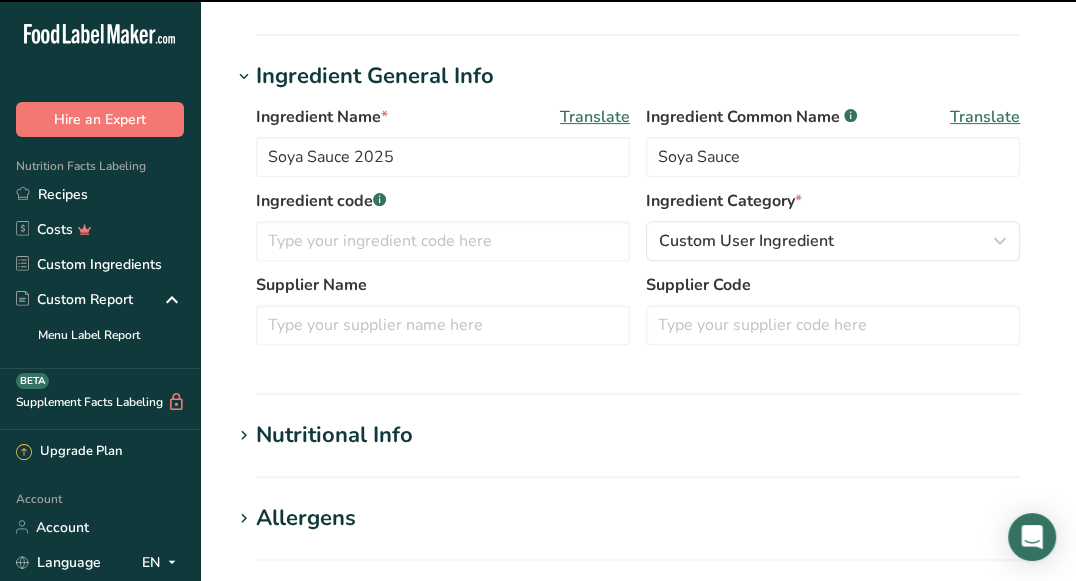 scroll, scrollTop: 493, scrollLeft: 0, axis: vertical 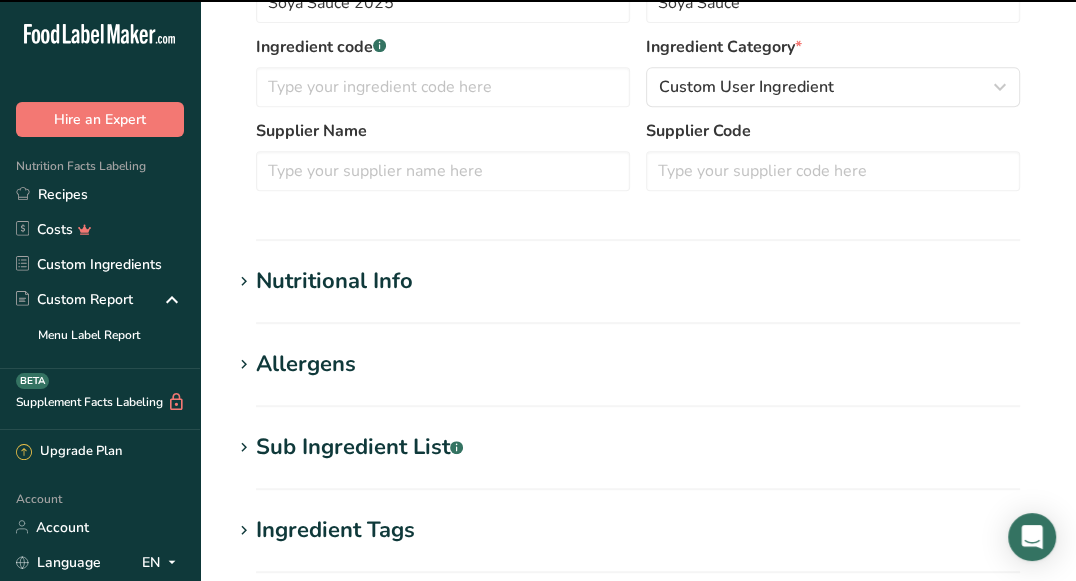 click on "Nutritional Info" at bounding box center (638, 281) 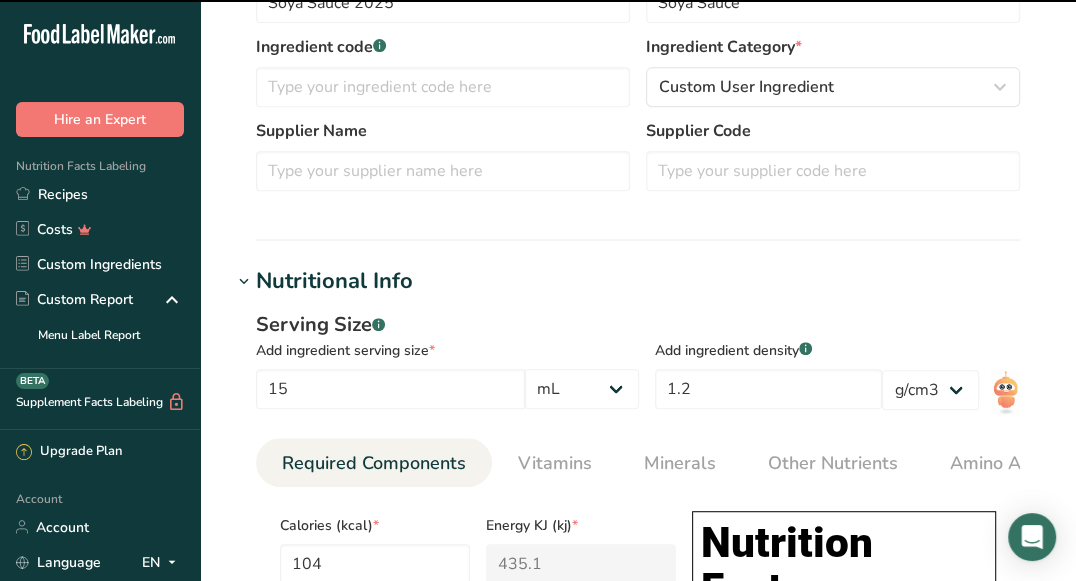 scroll, scrollTop: 0, scrollLeft: 0, axis: both 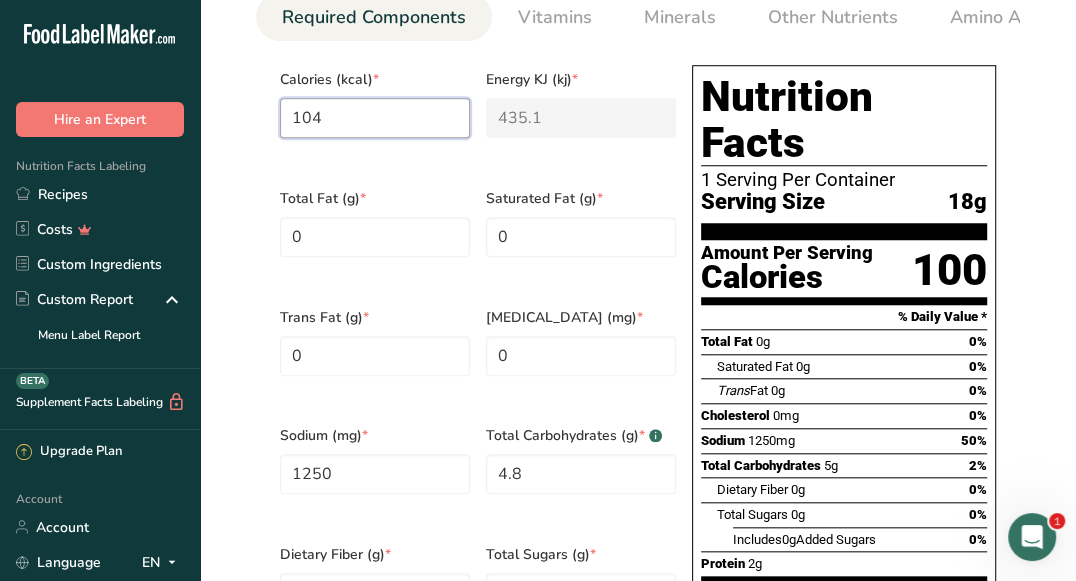 click on "104" at bounding box center [375, 118] 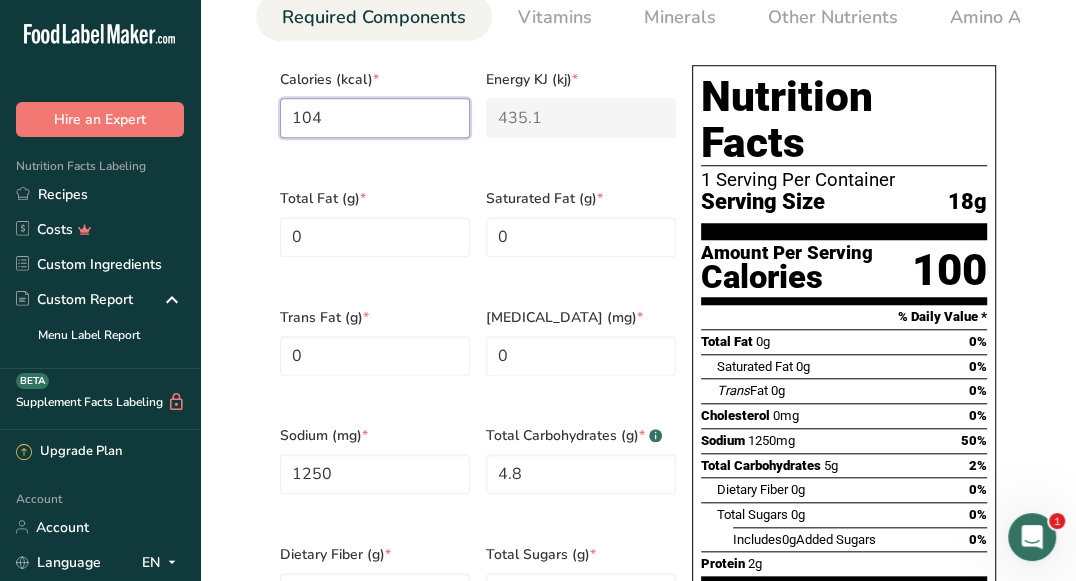 type on "10" 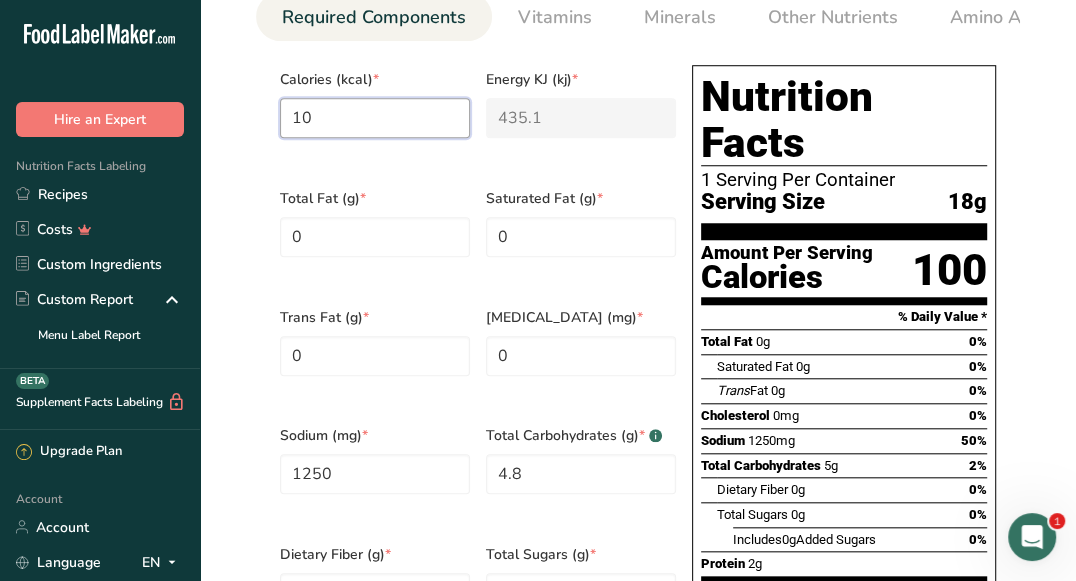 type on "41.8" 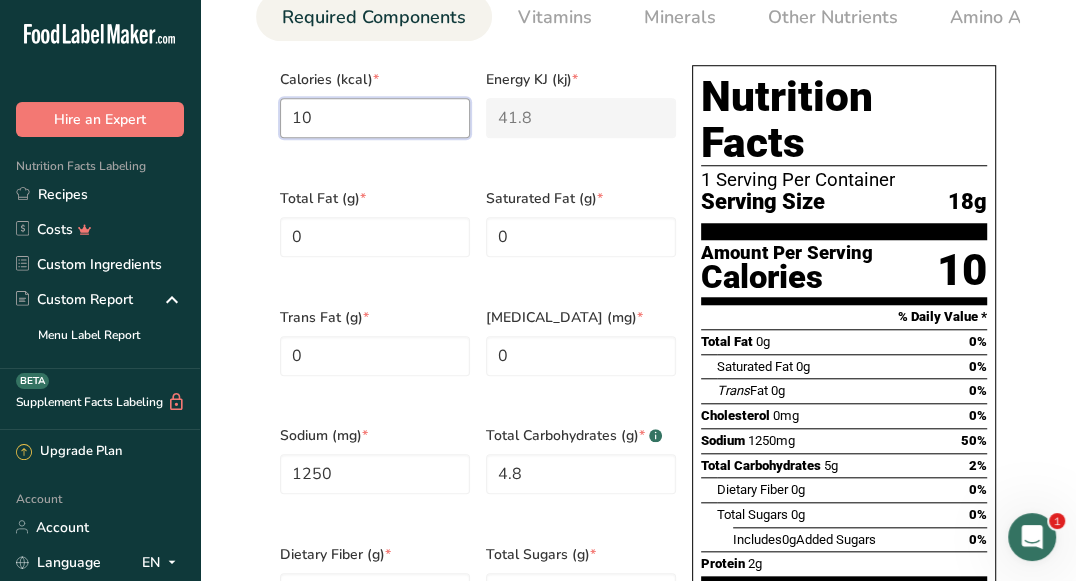type on "1" 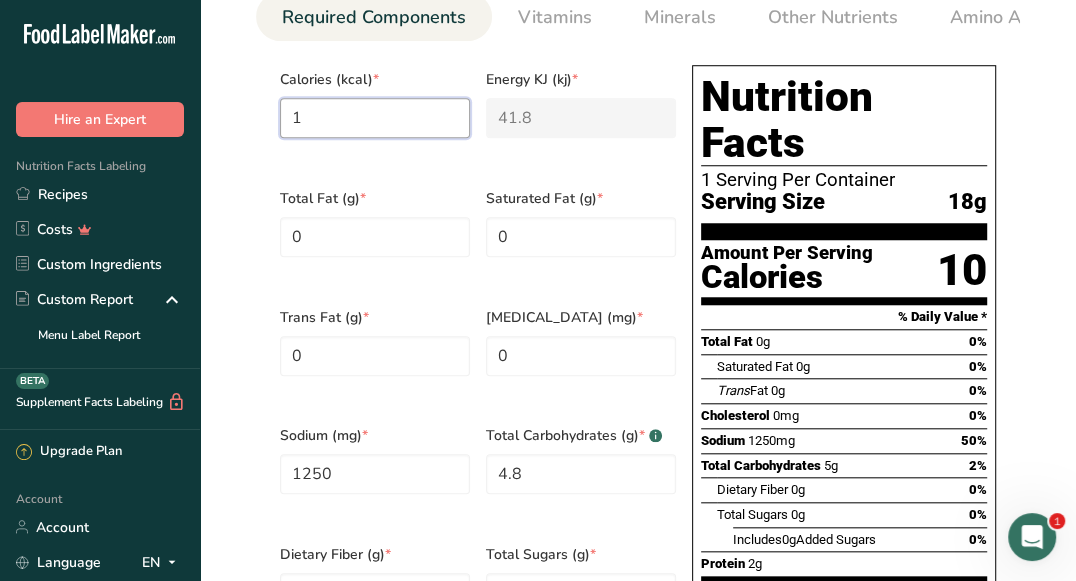 type on "4.2" 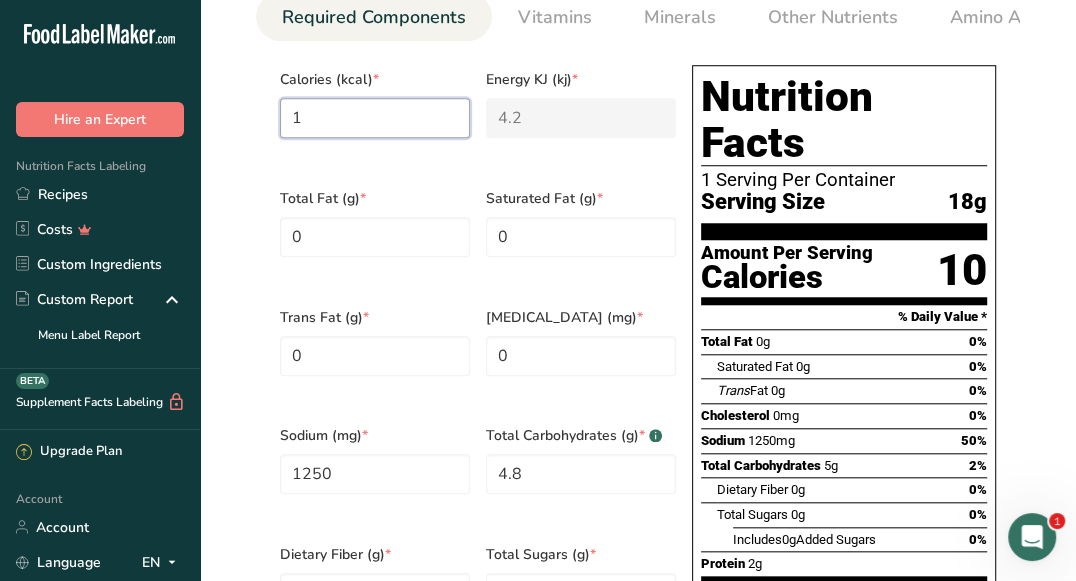 type on "0" 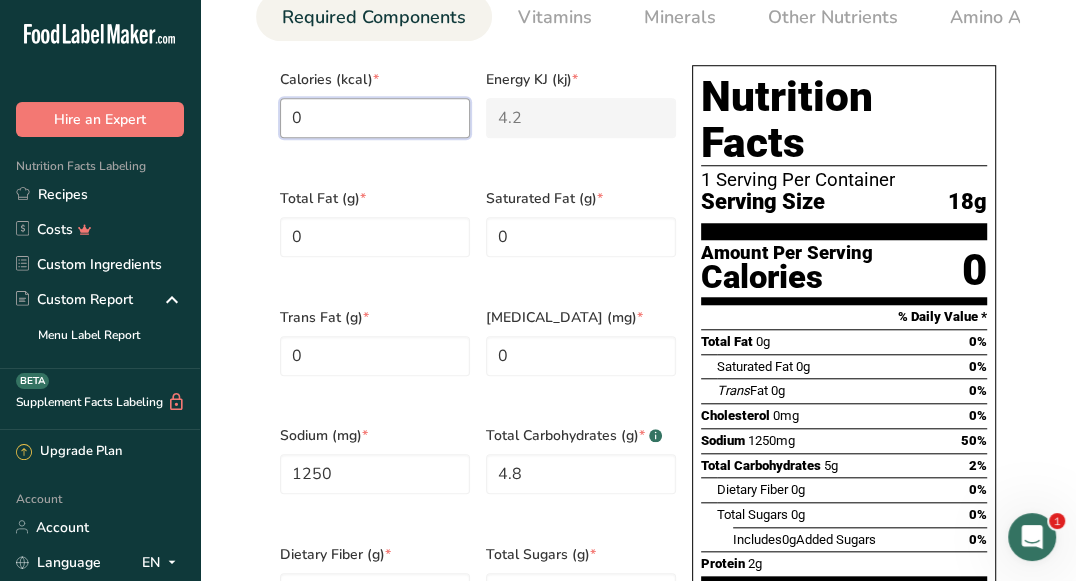 type on "0" 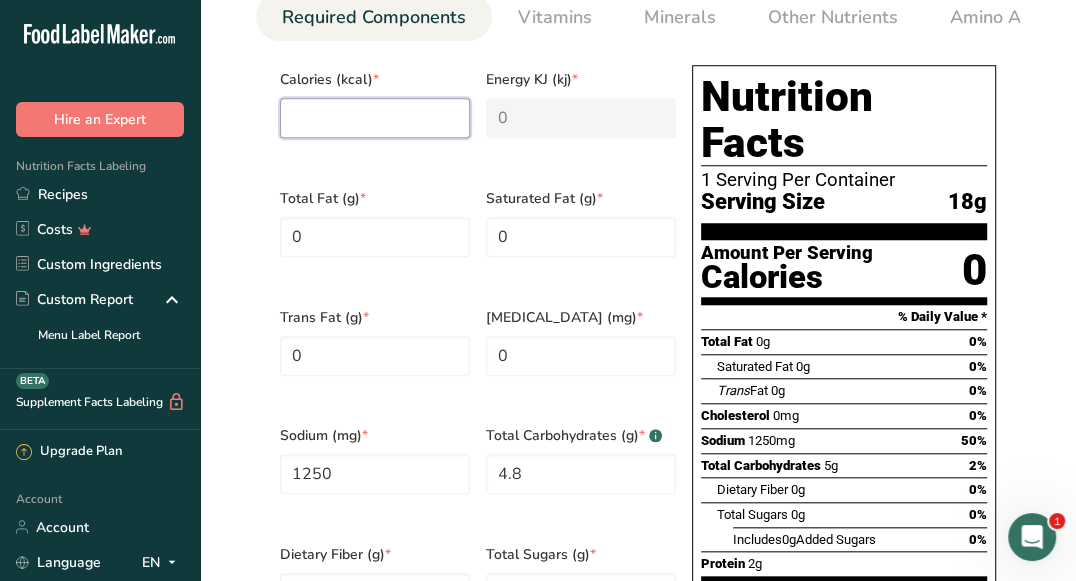 type on "2" 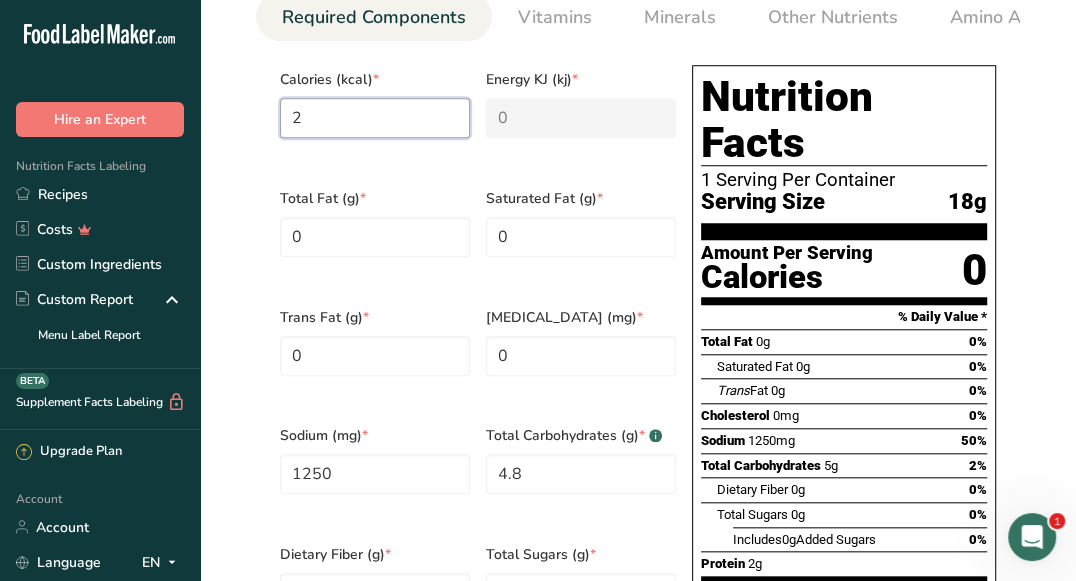 type on "8.4" 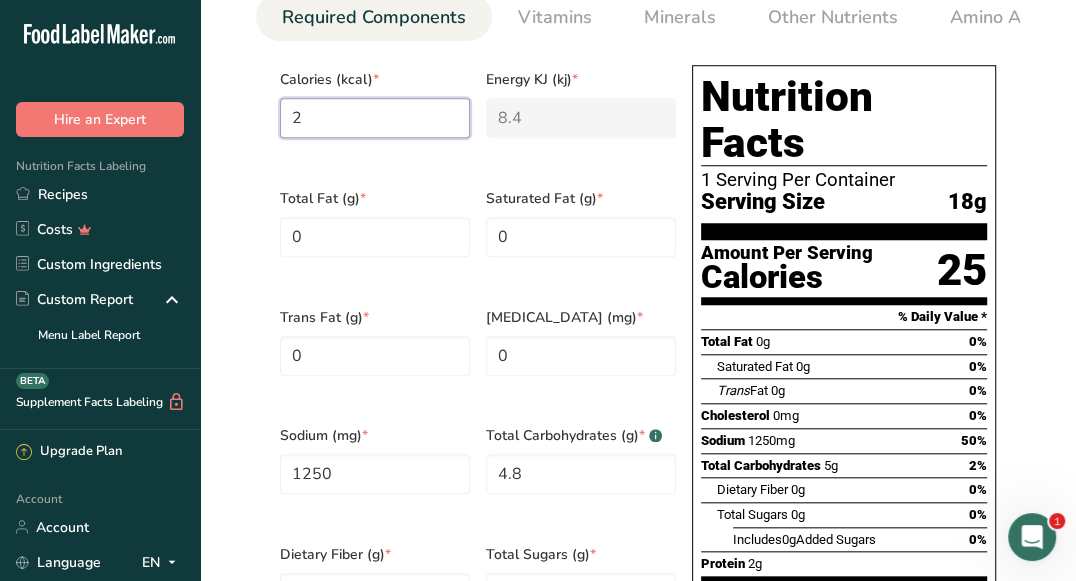 type on "25" 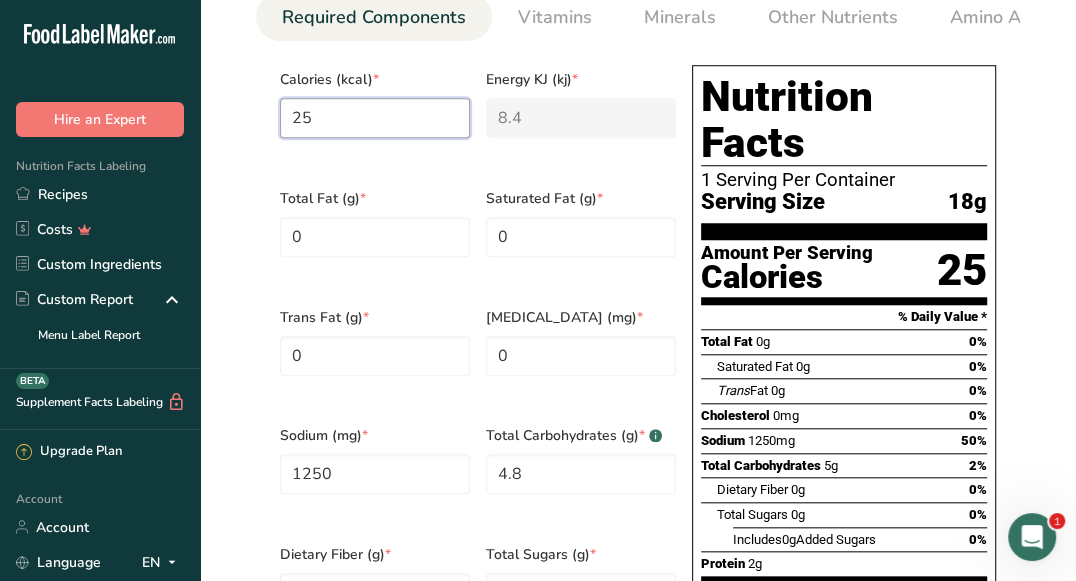 type on "104.6" 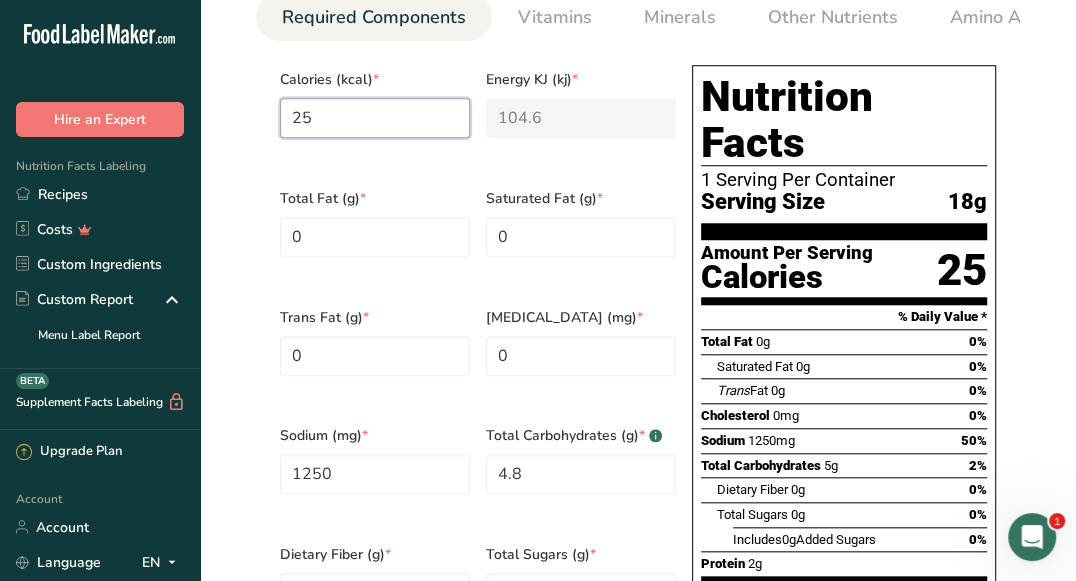 type on "25.5" 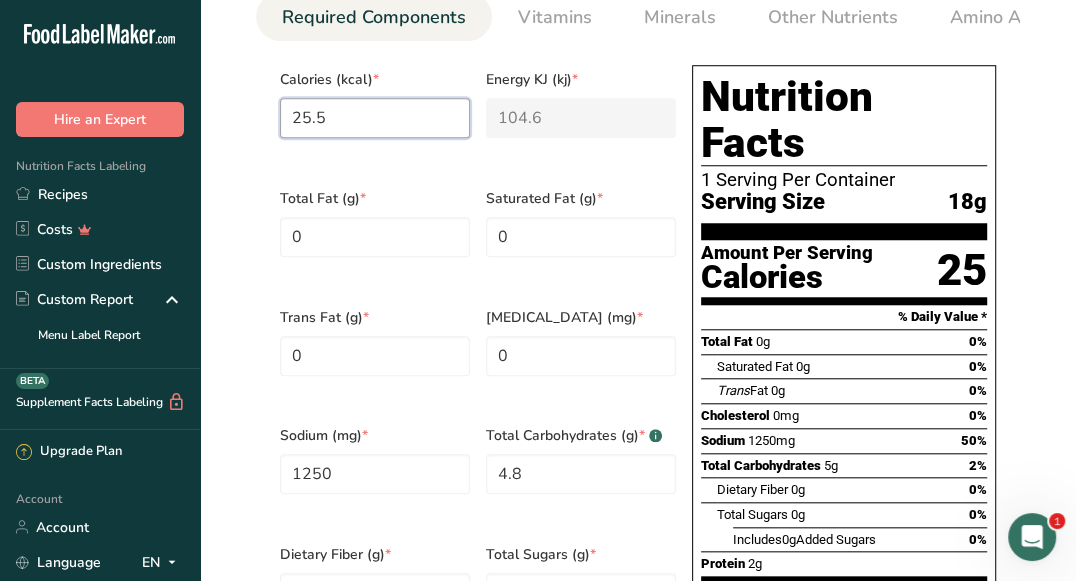 type on "106.7" 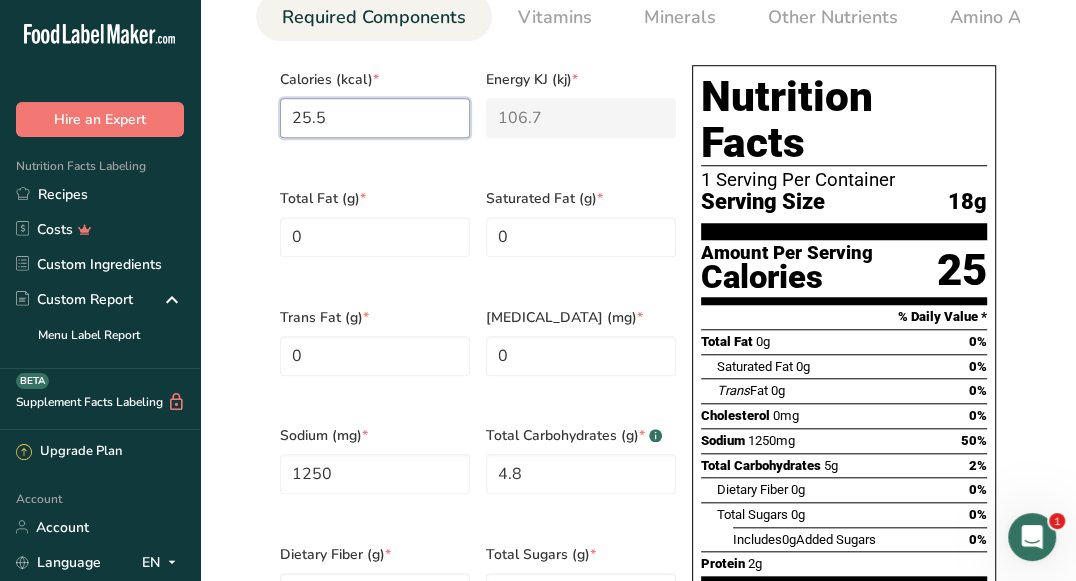 type on "25" 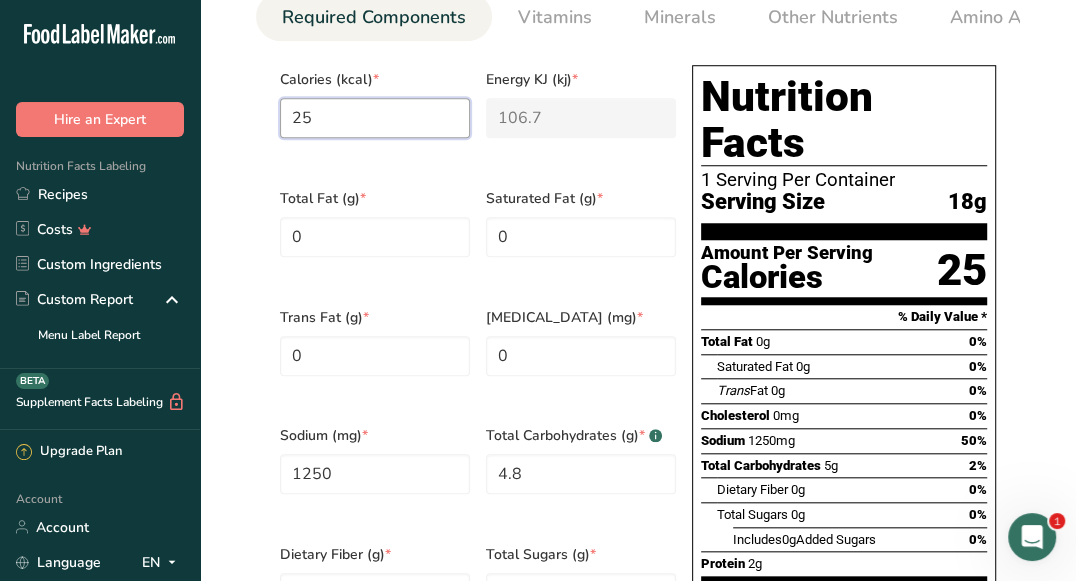 type on "104.6" 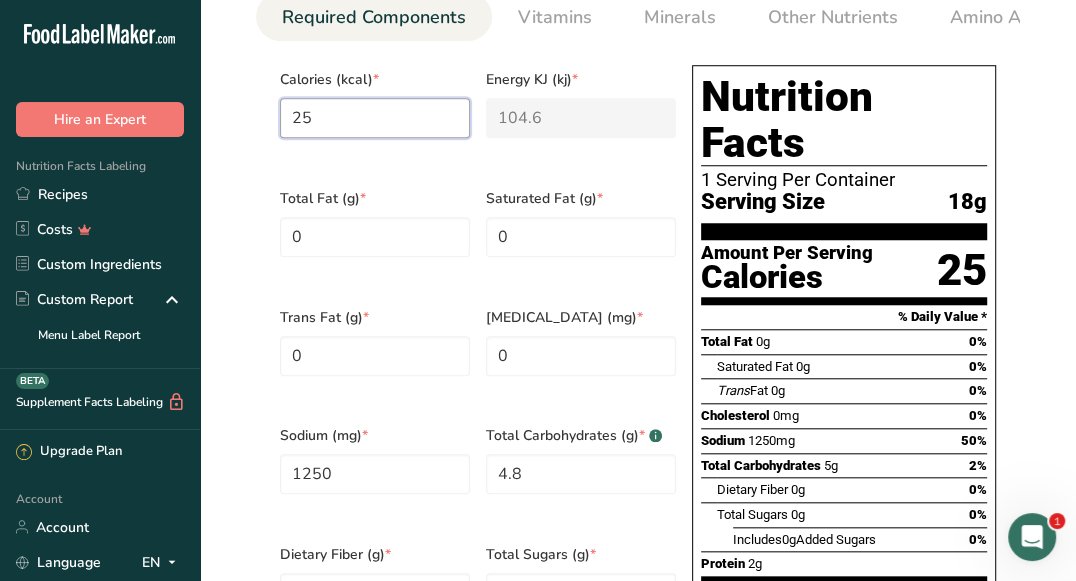 scroll, scrollTop: 1798, scrollLeft: 0, axis: vertical 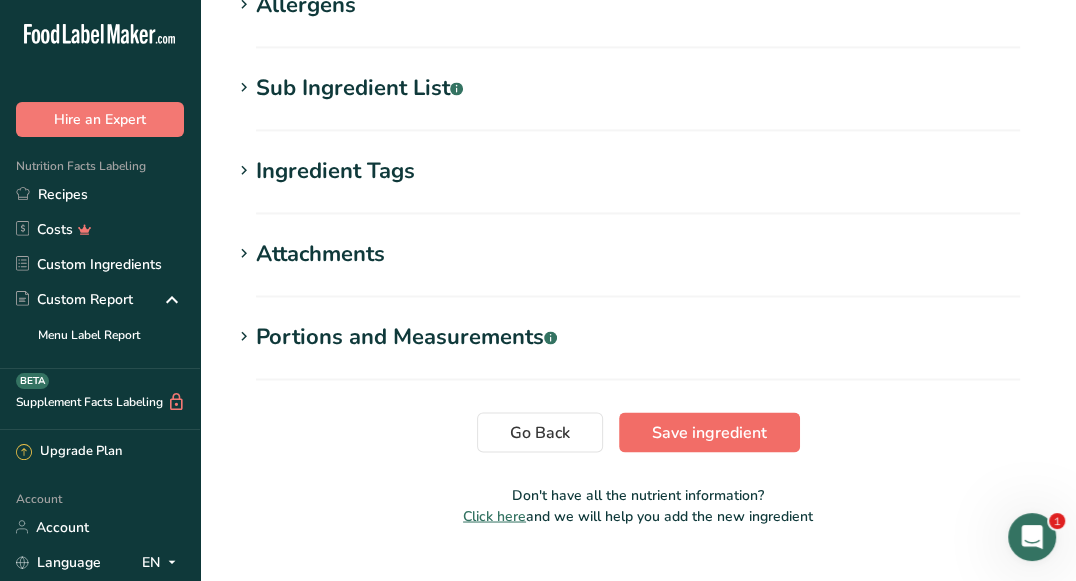 type on "25" 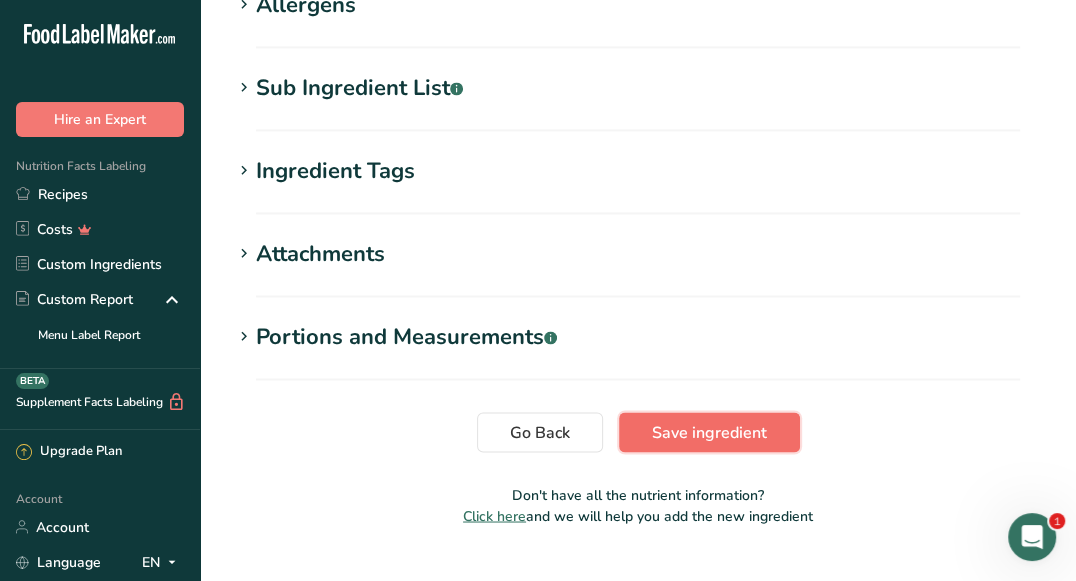 click on "Save ingredient" at bounding box center [709, 432] 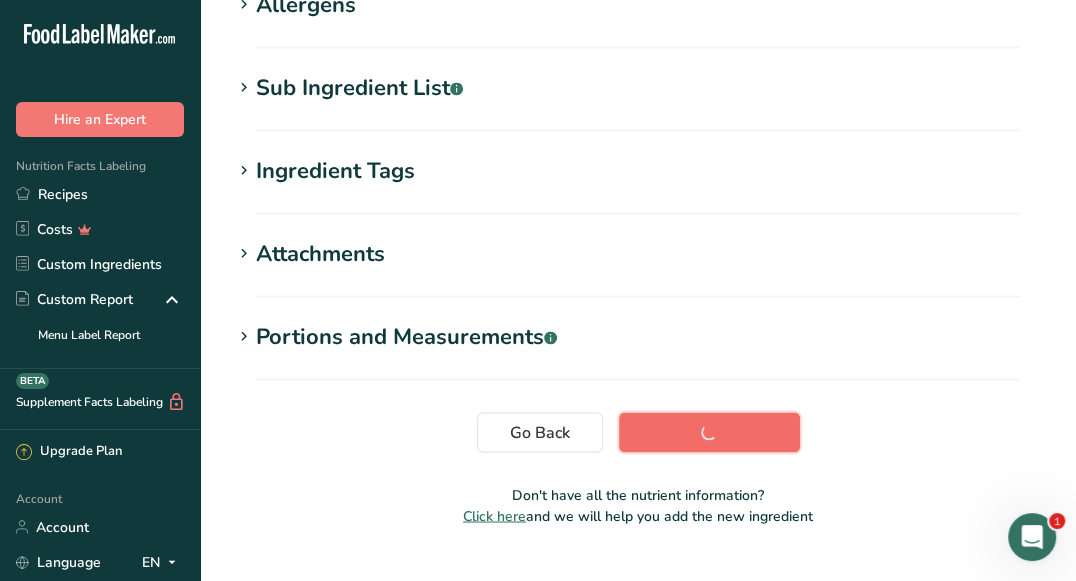 scroll, scrollTop: 393, scrollLeft: 0, axis: vertical 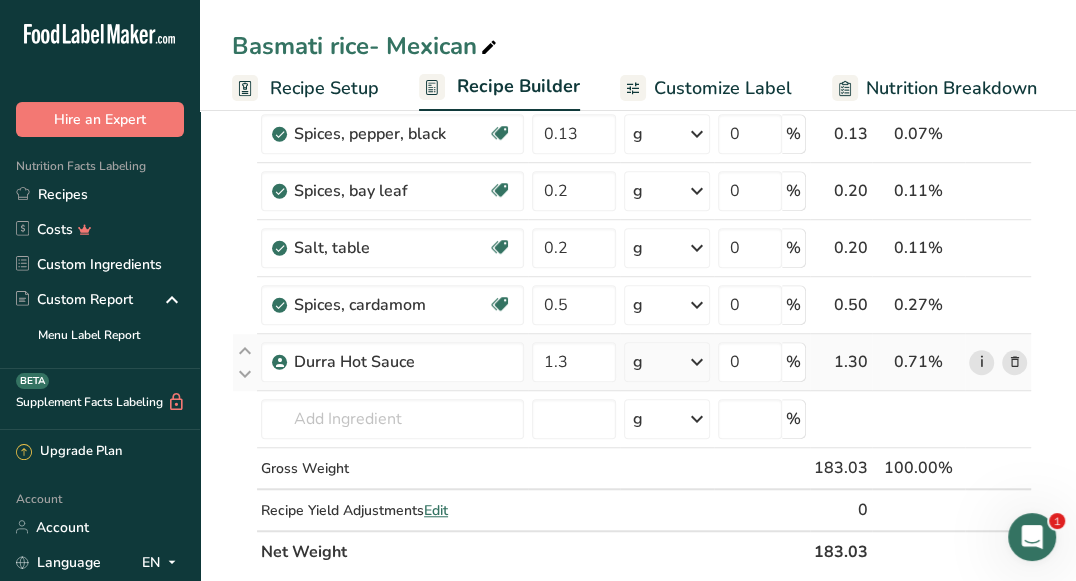 click on "i" at bounding box center [981, 362] 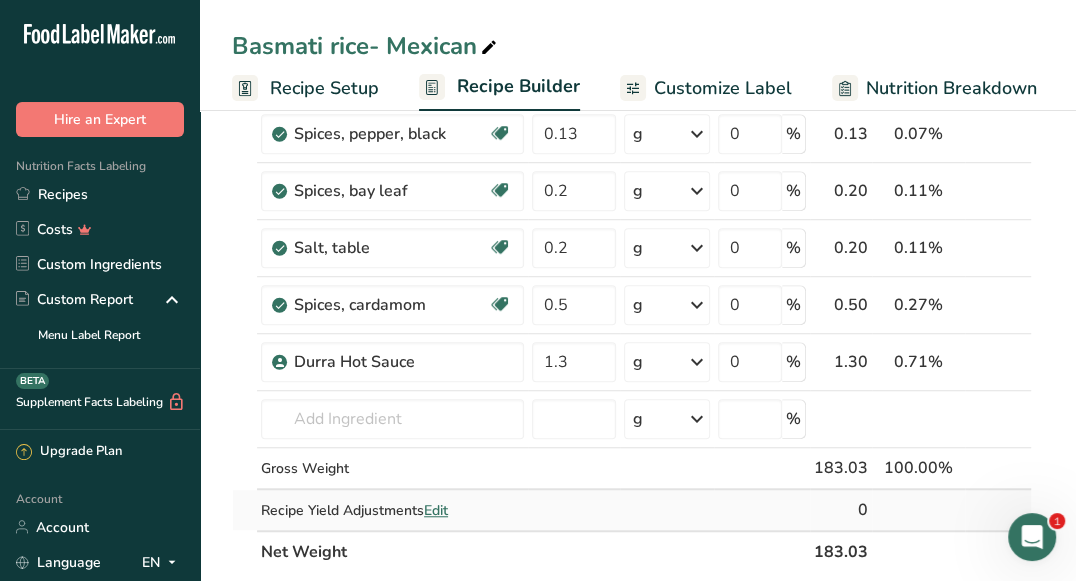 scroll, scrollTop: 911, scrollLeft: 0, axis: vertical 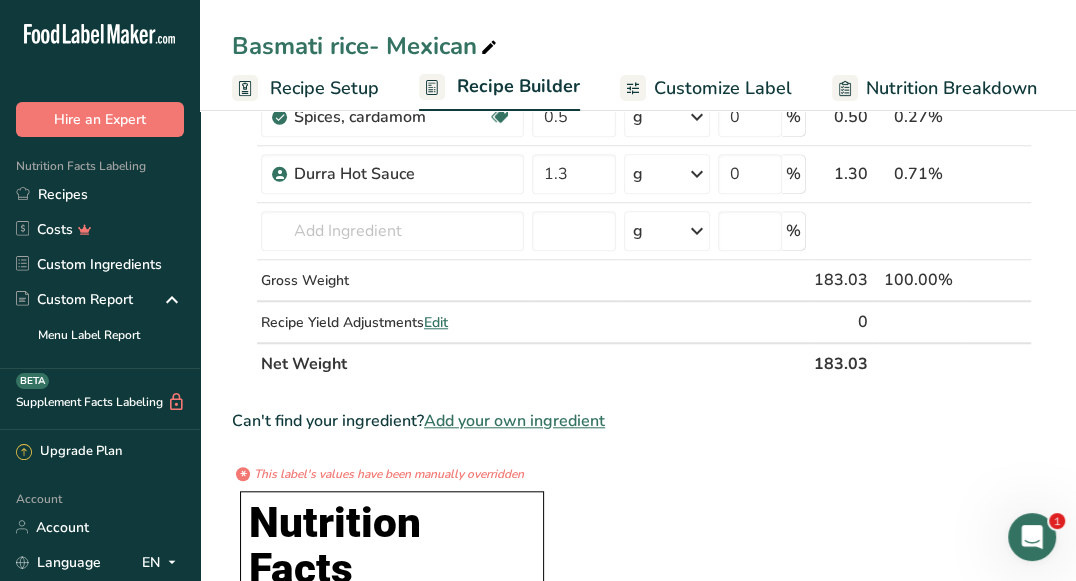 click on "Add your own ingredient" at bounding box center [514, 421] 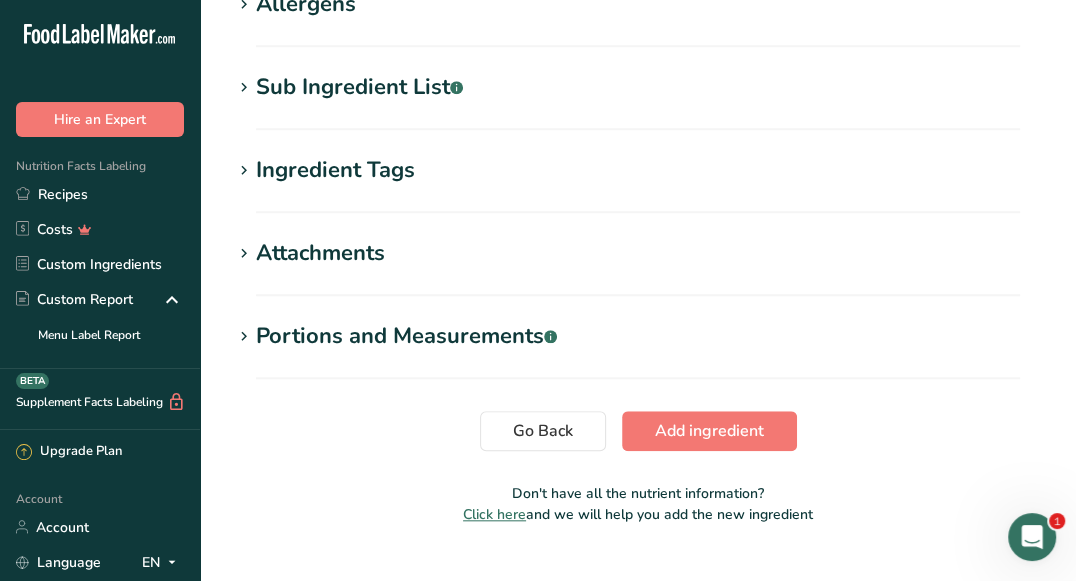 scroll, scrollTop: 0, scrollLeft: 0, axis: both 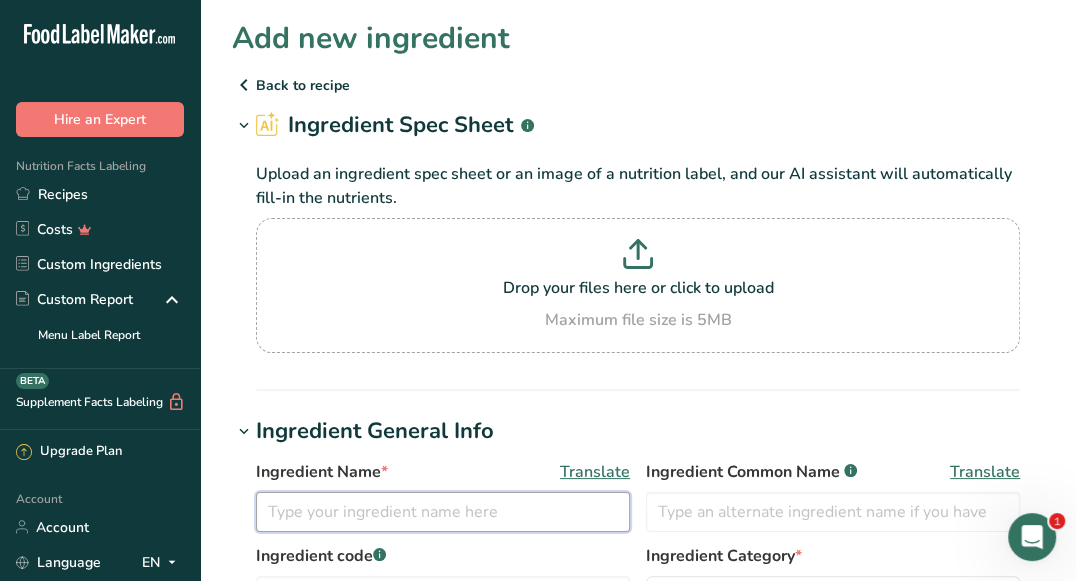 click at bounding box center (443, 512) 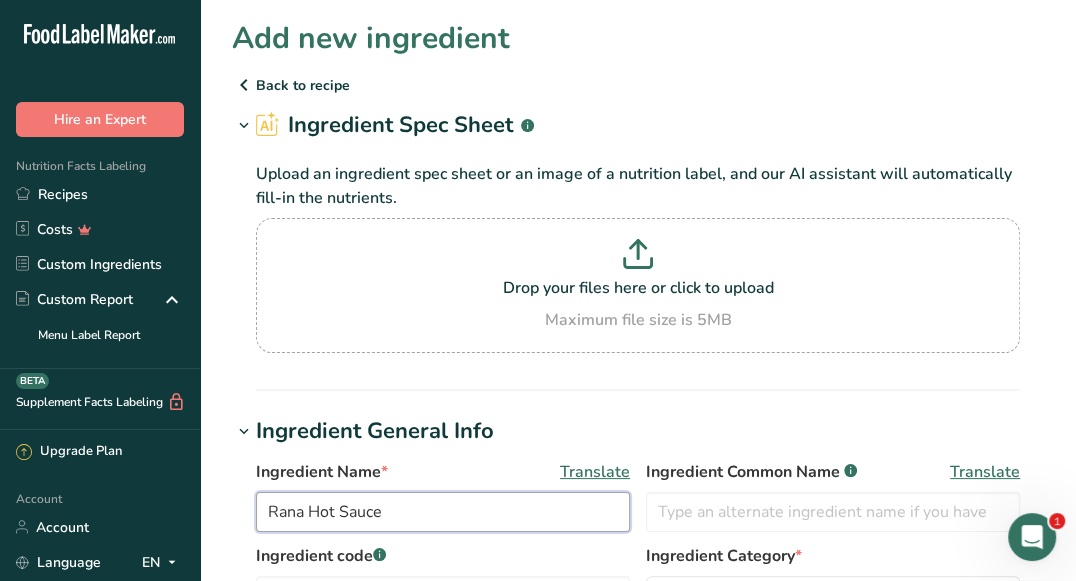 drag, startPoint x: 419, startPoint y: 514, endPoint x: 310, endPoint y: 506, distance: 109.29318 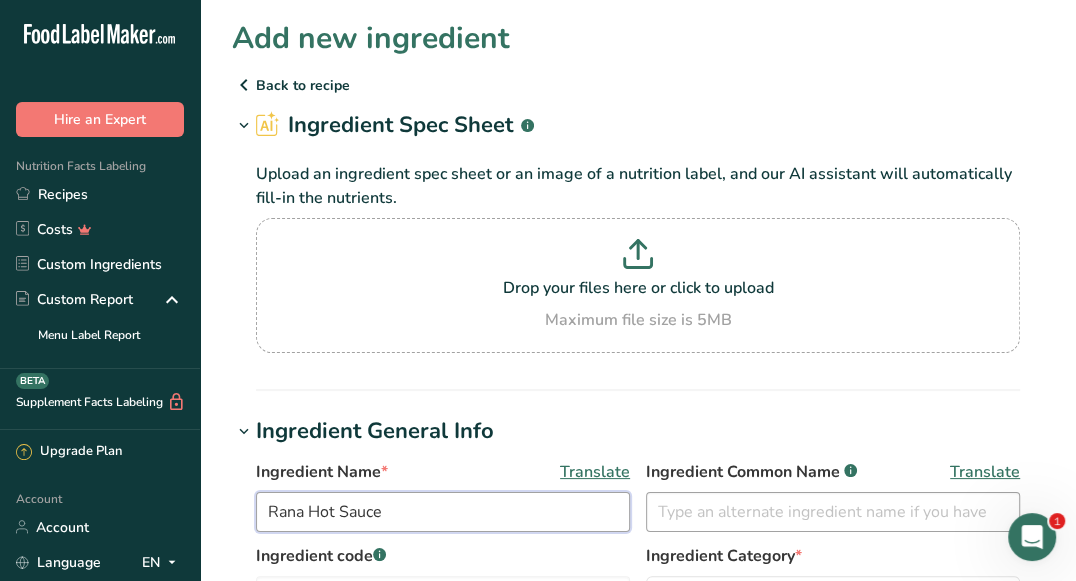 type on "Rana Hot Sauce" 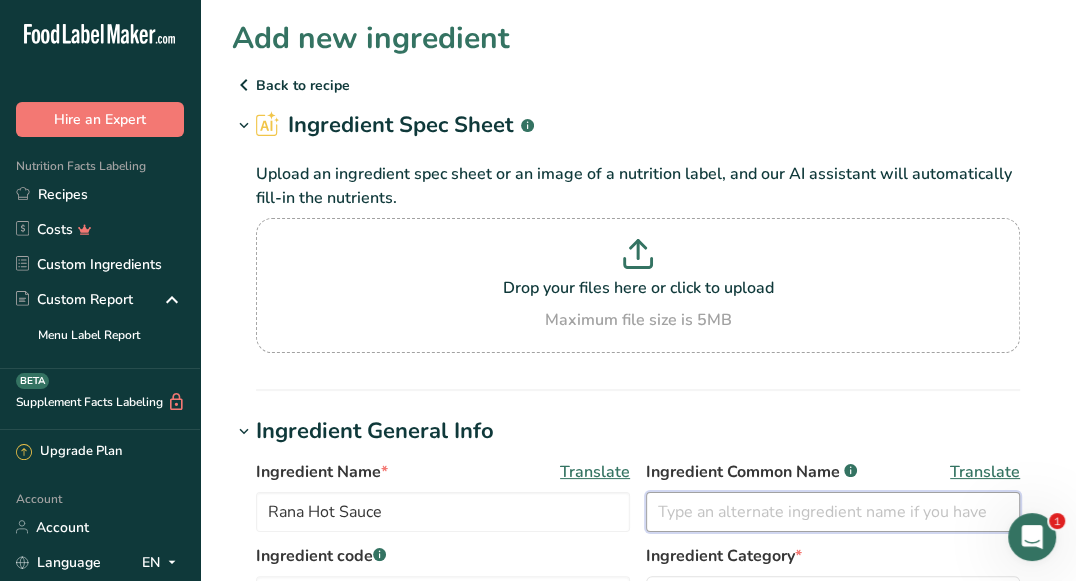 click at bounding box center (833, 512) 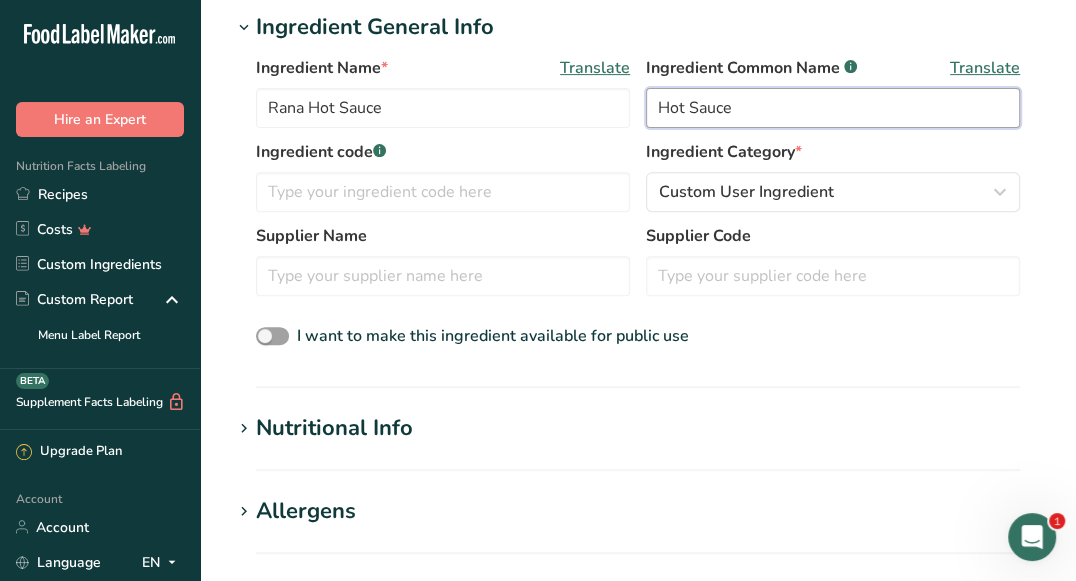 scroll, scrollTop: 489, scrollLeft: 0, axis: vertical 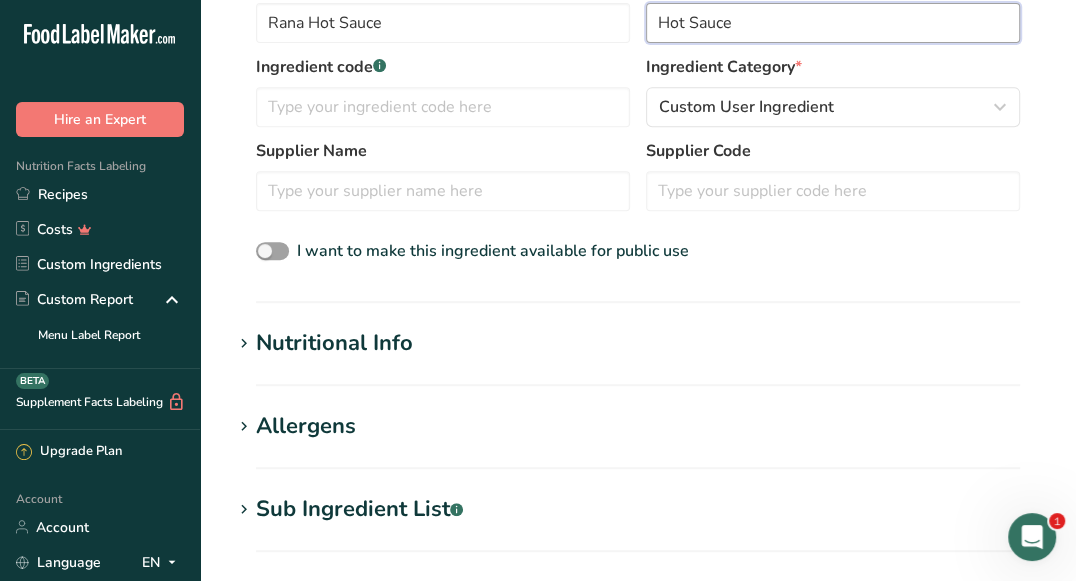 type on "Hot Sauce" 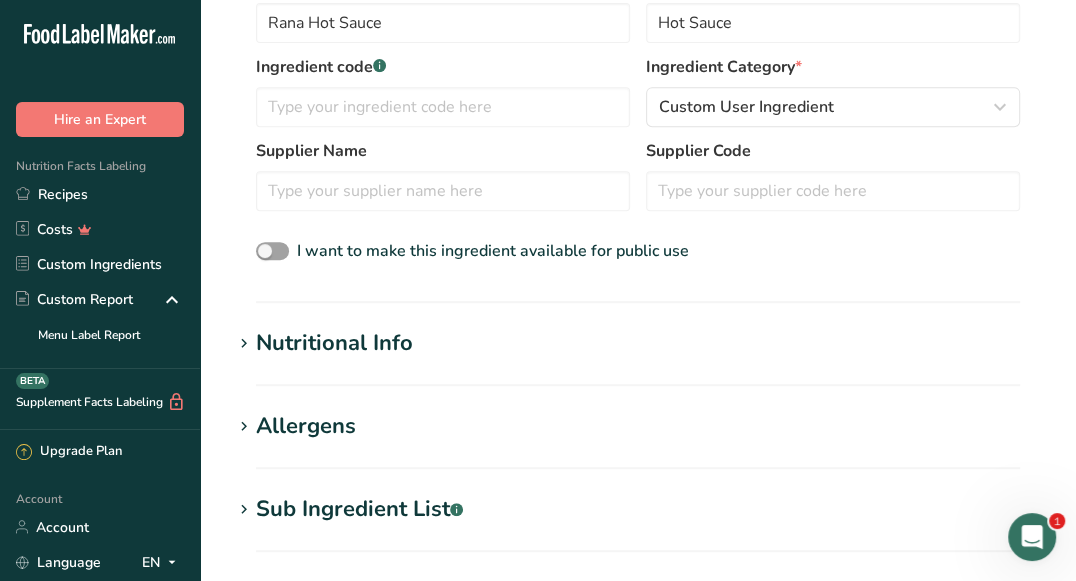 click on "Nutritional Info" at bounding box center [638, 343] 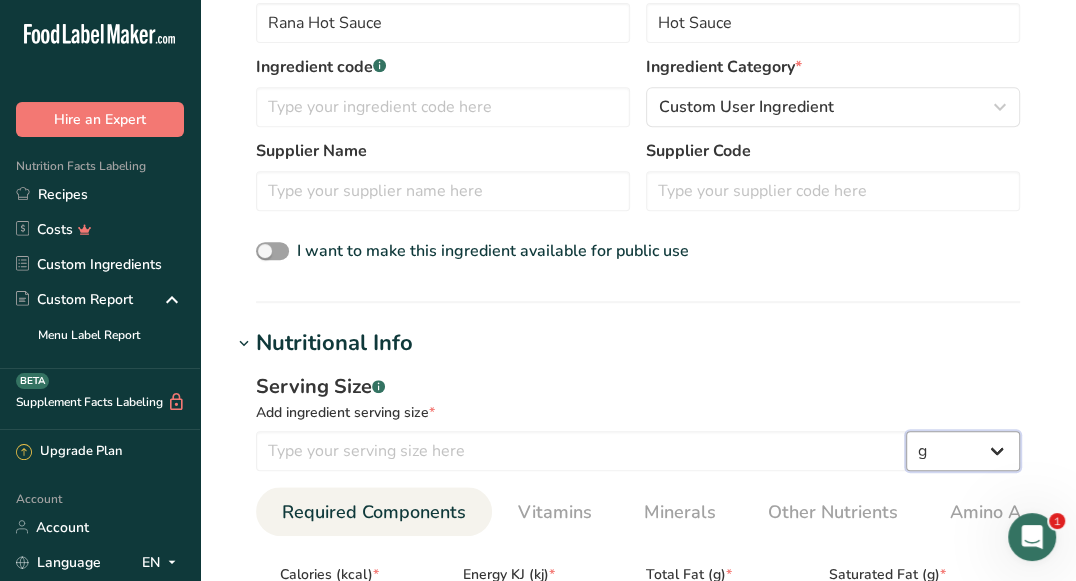 click on "g
kg
mg
mcg
lb
oz
l
mL
fl oz
tbsp
tsp
cup
qt
gallon" at bounding box center (963, 451) 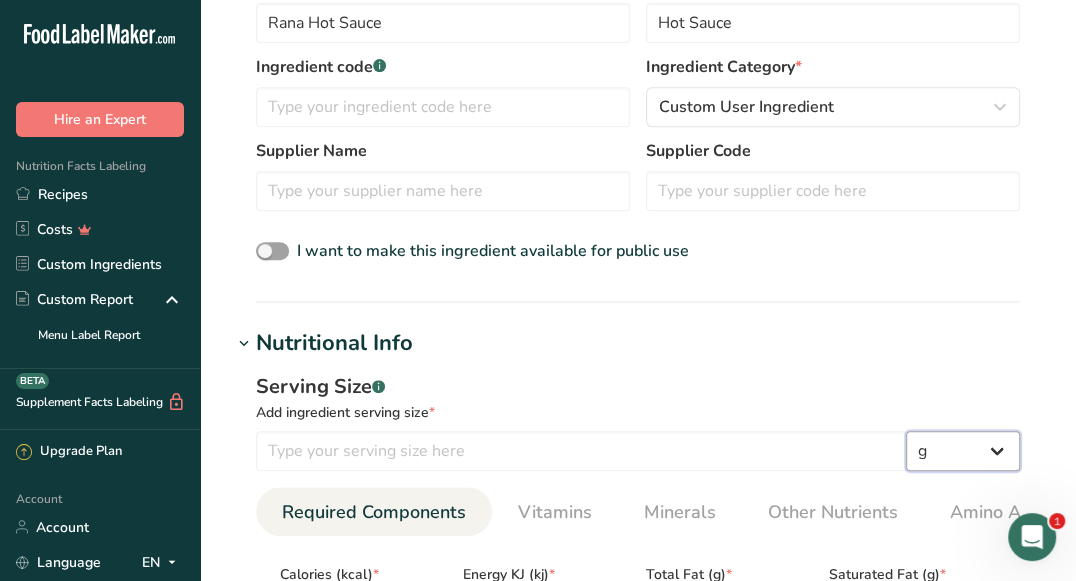 select on "17" 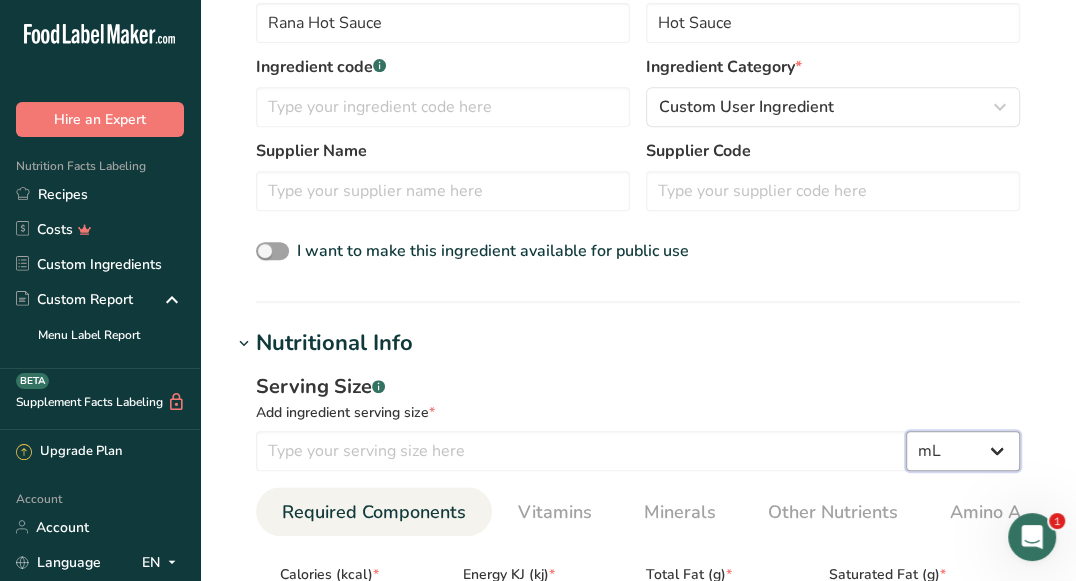 click on "g
kg
mg
mcg
lb
oz
l
mL
fl oz
tbsp
tsp
cup
qt
gallon" at bounding box center [963, 451] 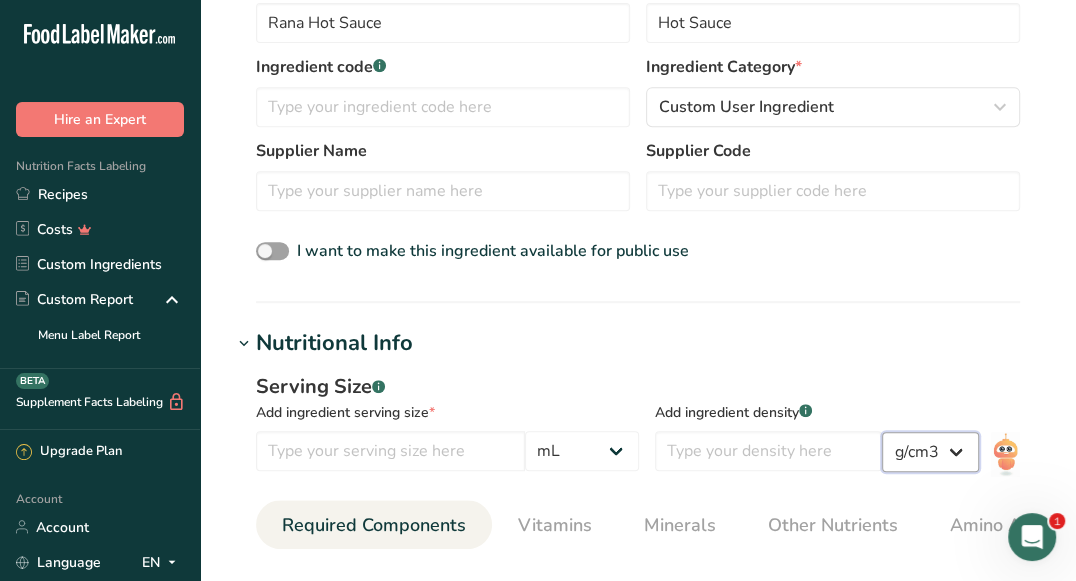 click on "lb/ft3
g/cm3" at bounding box center (930, 452) 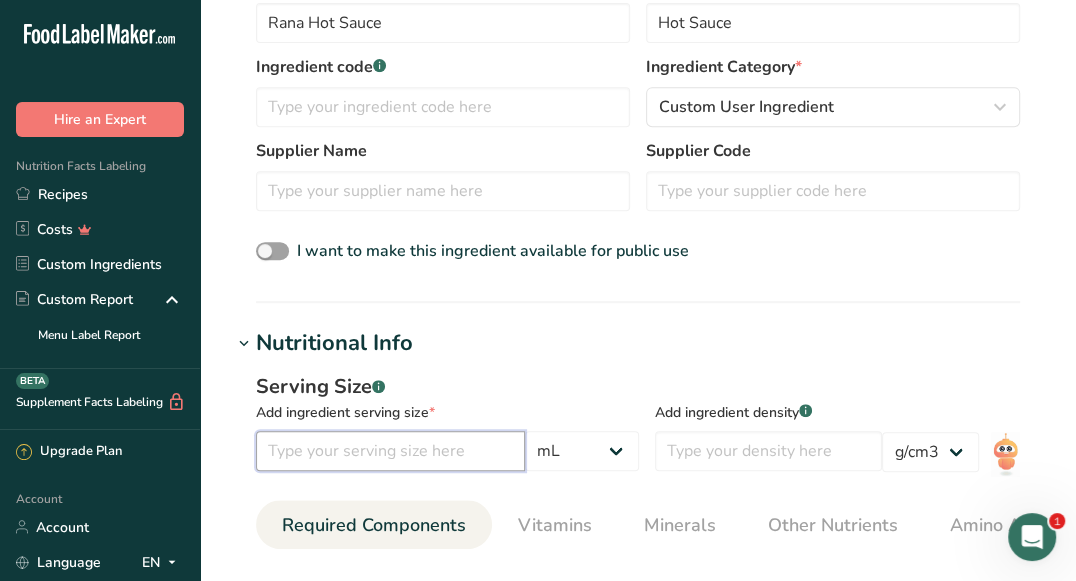 click at bounding box center [390, 451] 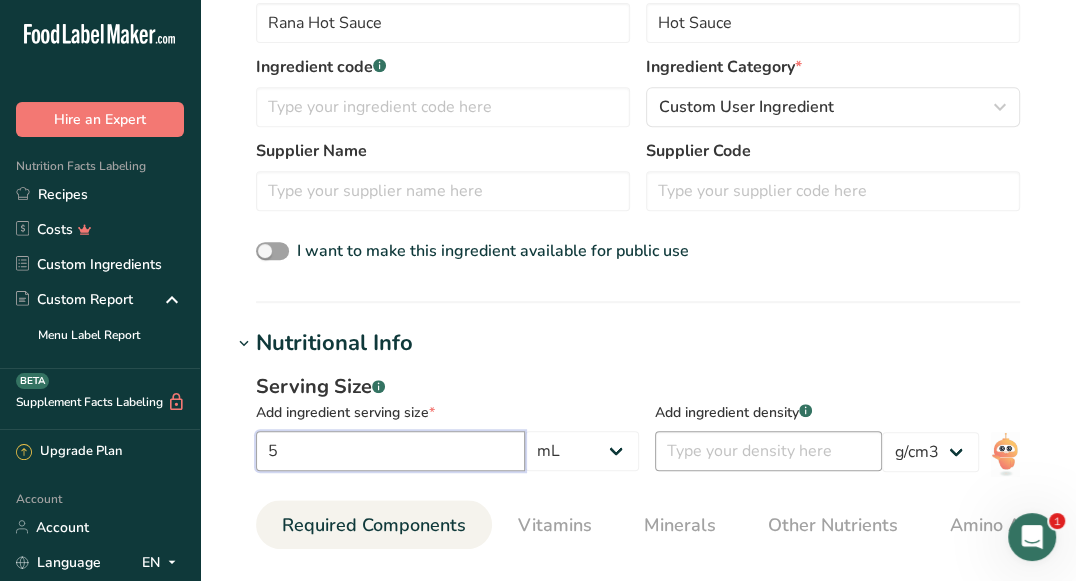 type on "5" 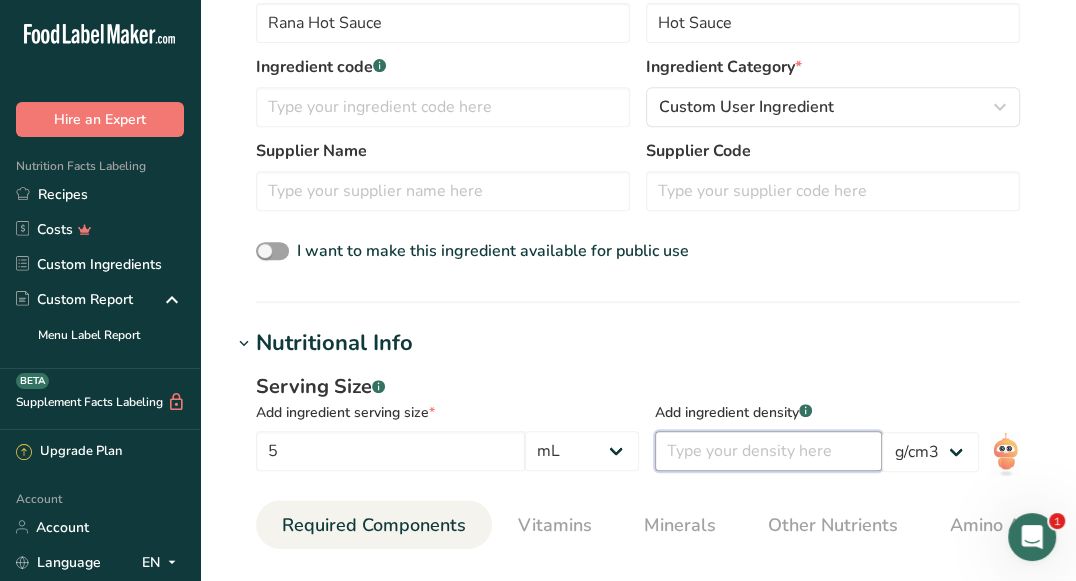 click at bounding box center (768, 451) 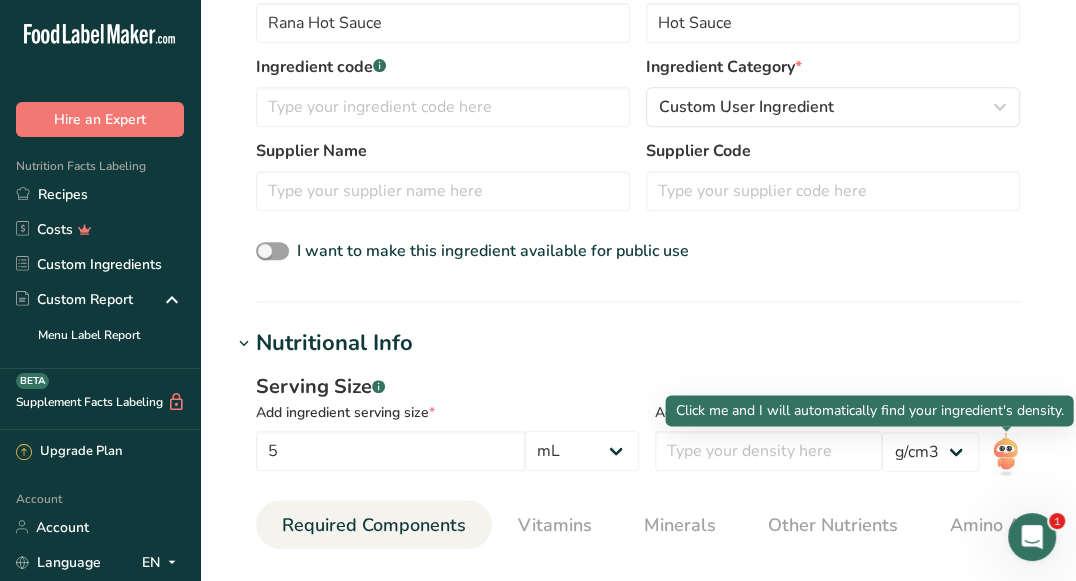 click at bounding box center [1005, 454] 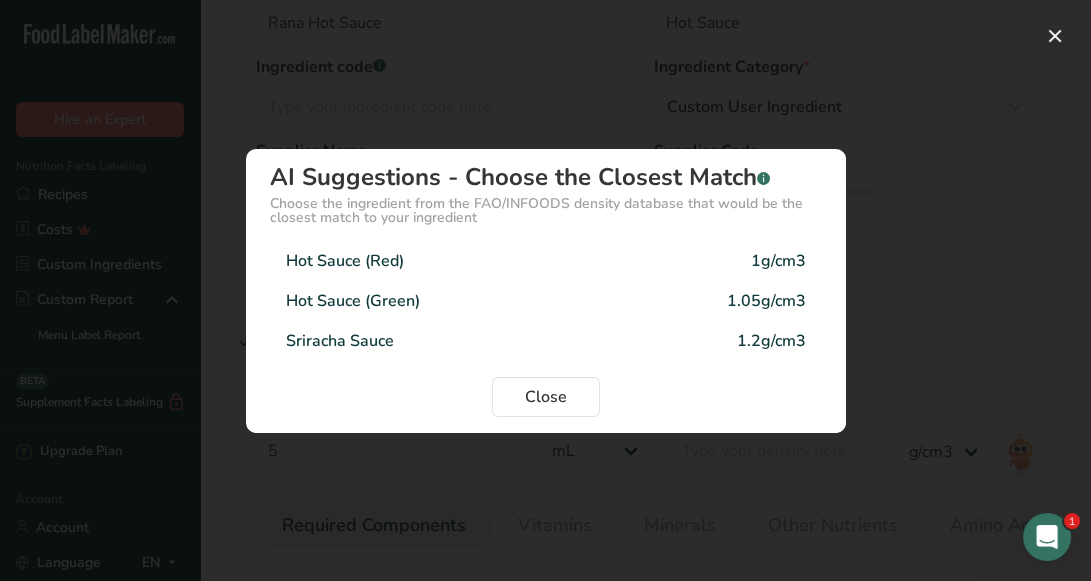 click on "Hot Sauce (Red)   1g/cm3" at bounding box center (546, 261) 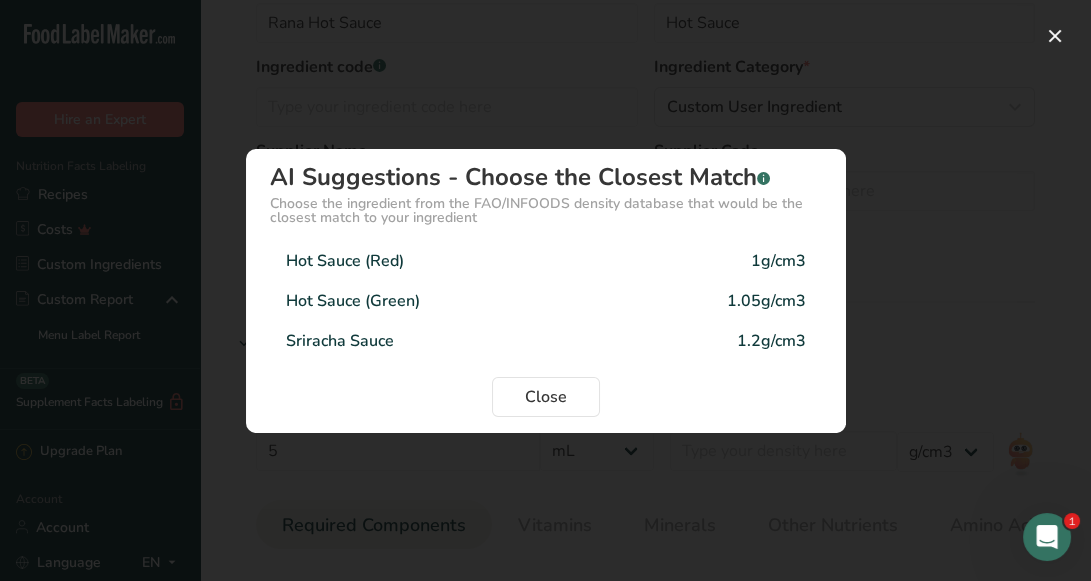 type on "1" 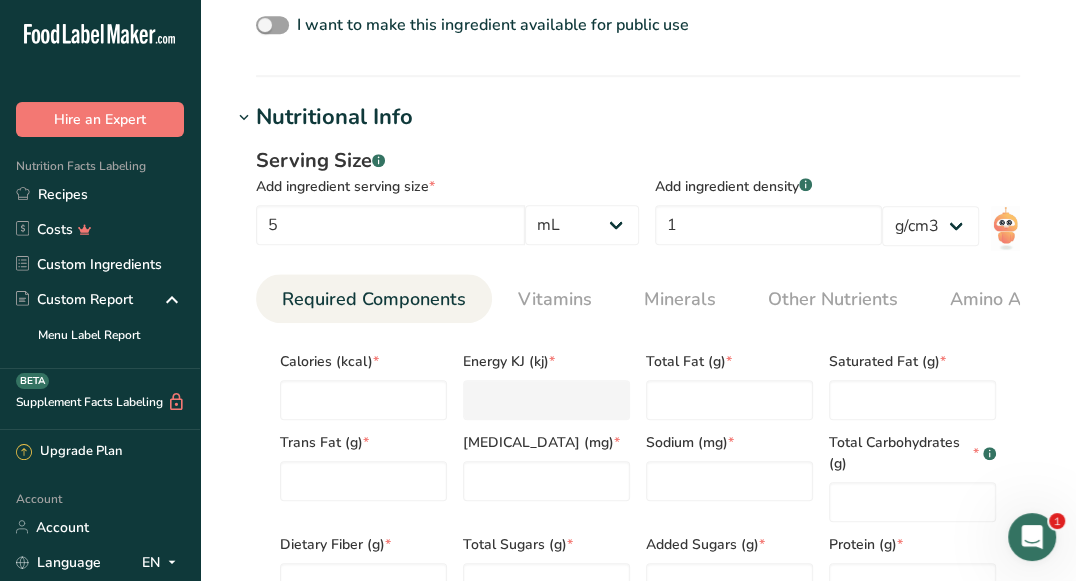 scroll, scrollTop: 776, scrollLeft: 0, axis: vertical 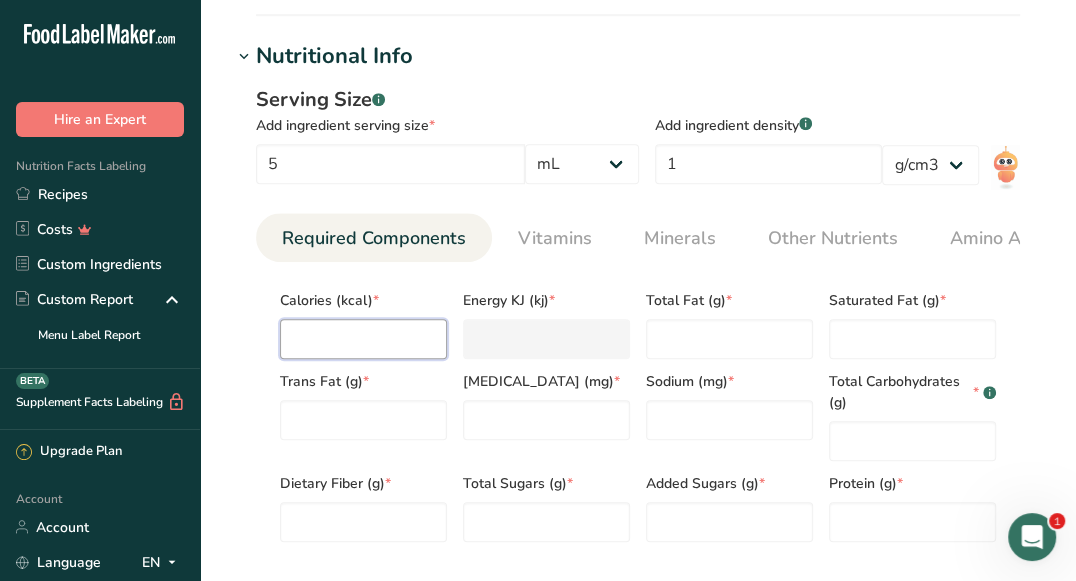 click at bounding box center (363, 339) 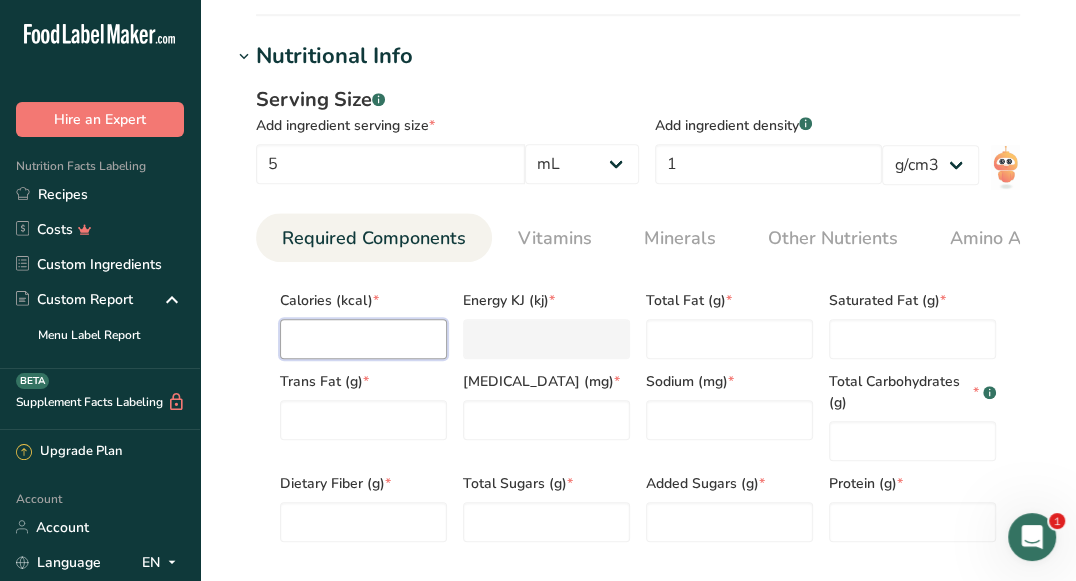type on "0" 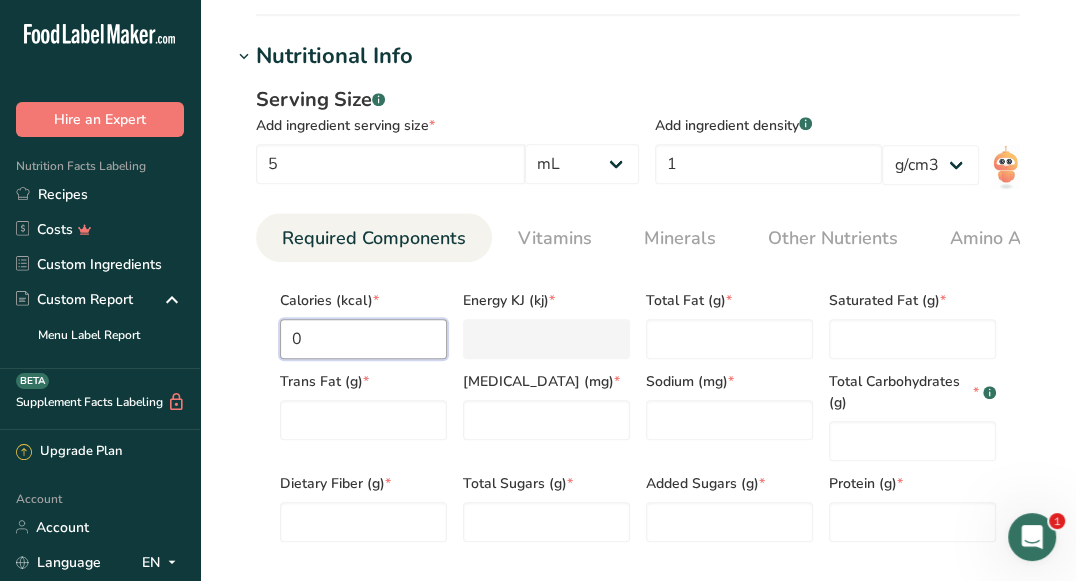 type on "0" 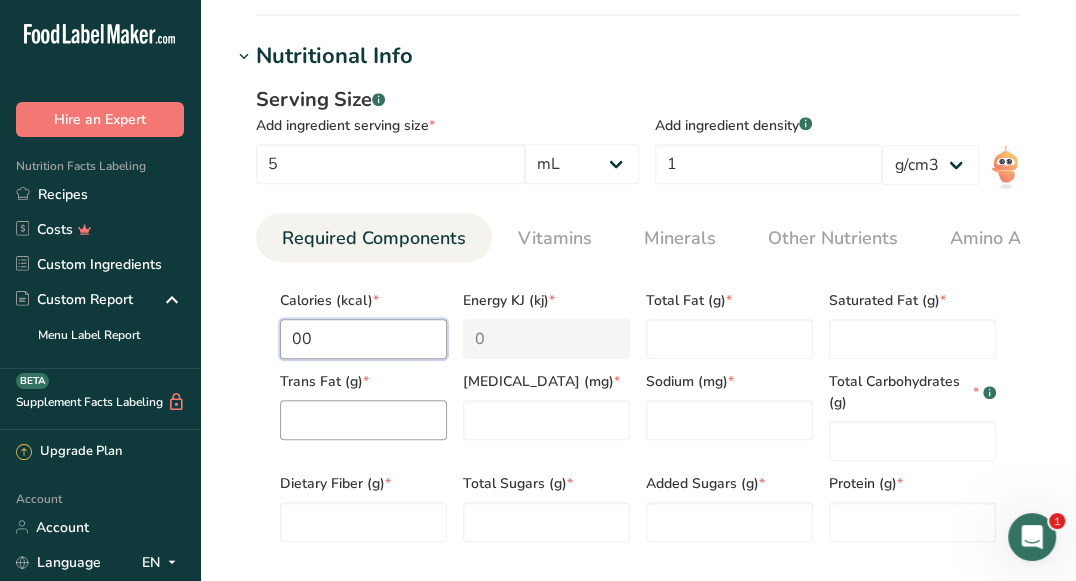 type on "00" 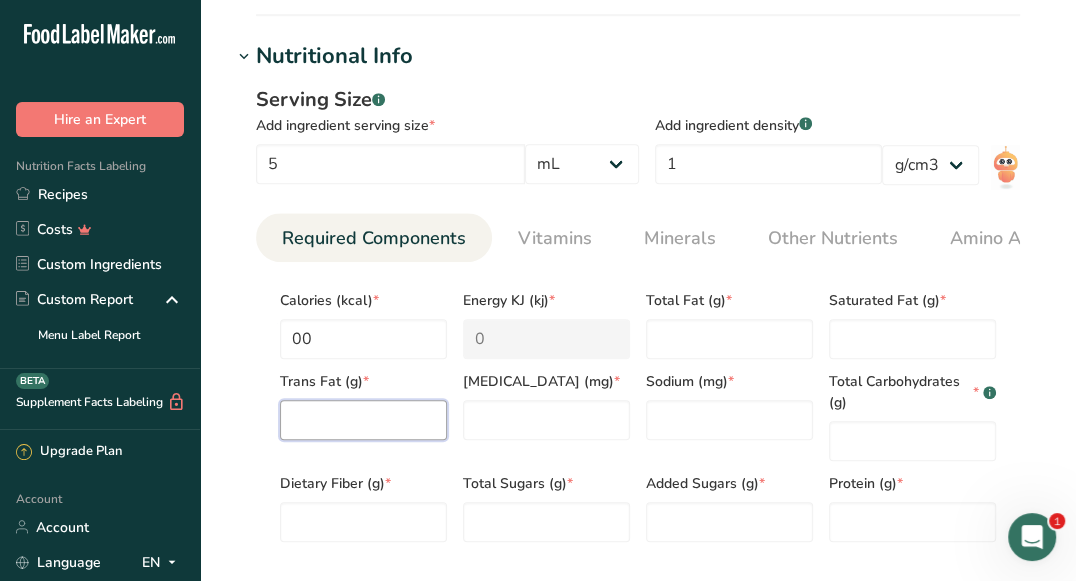 click at bounding box center (363, 420) 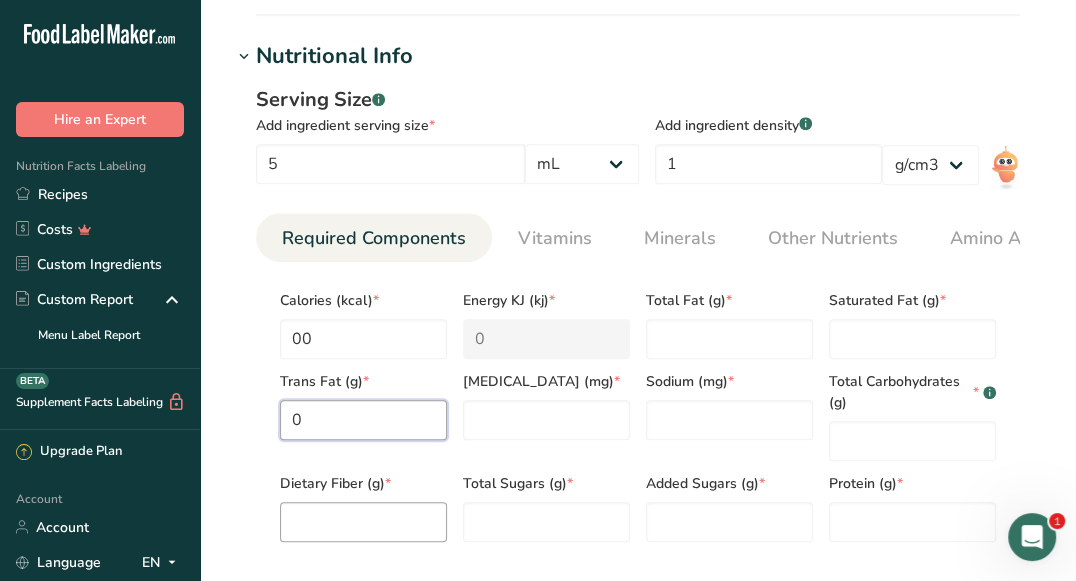 type on "0" 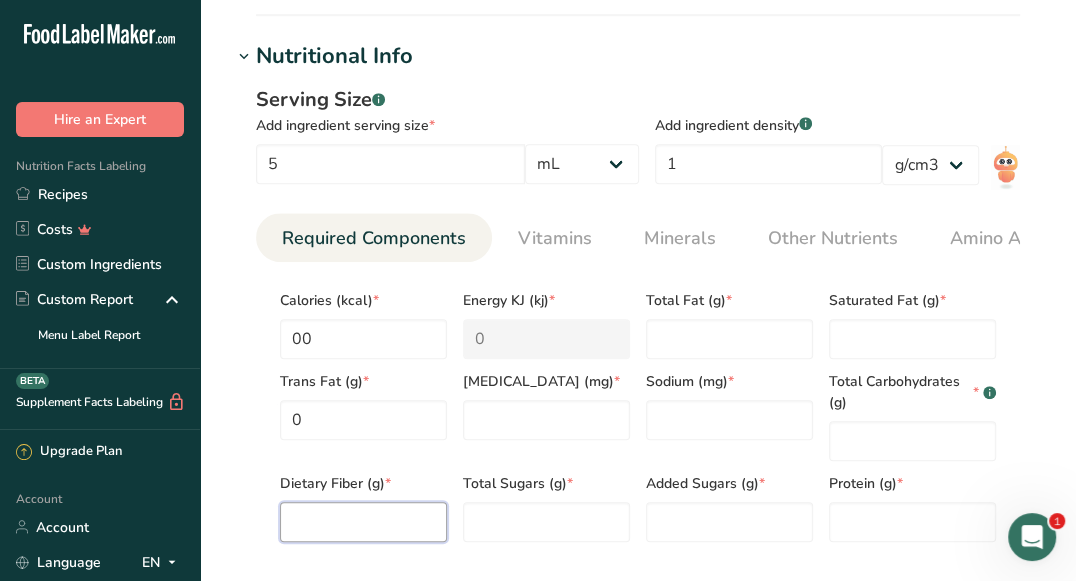 click at bounding box center (363, 522) 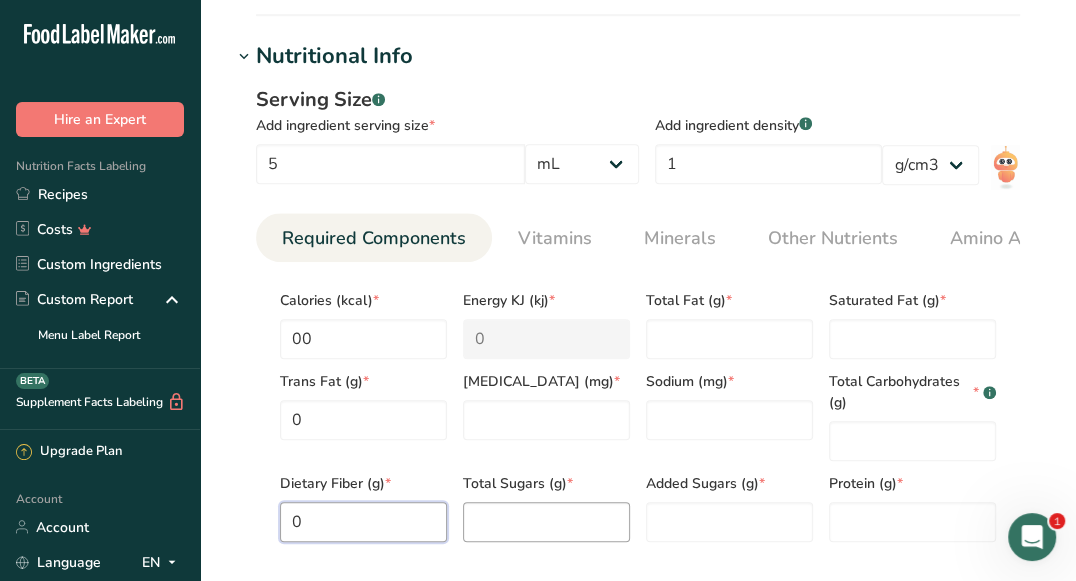 type on "0" 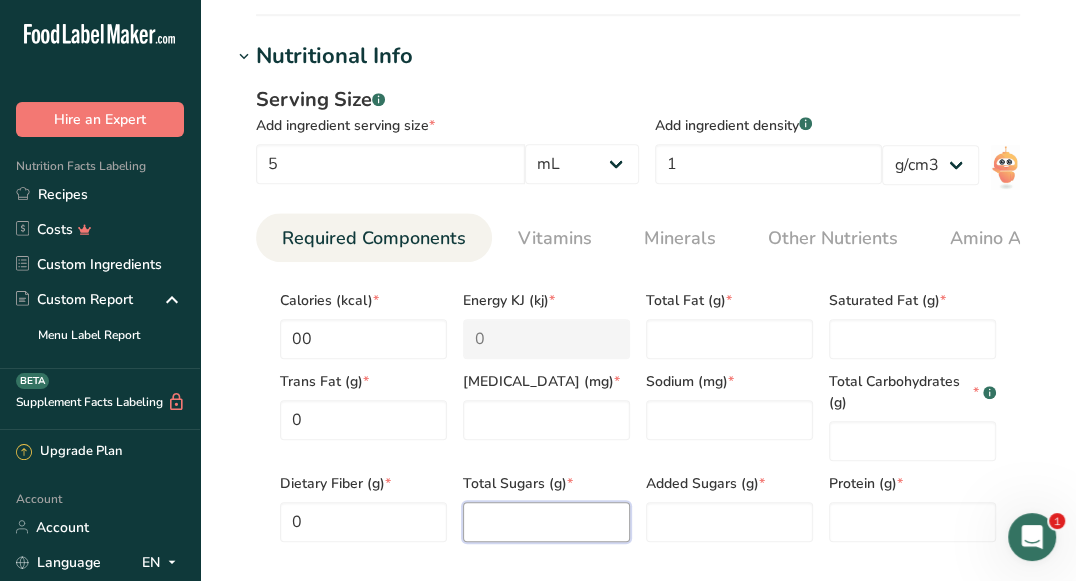 click at bounding box center [546, 522] 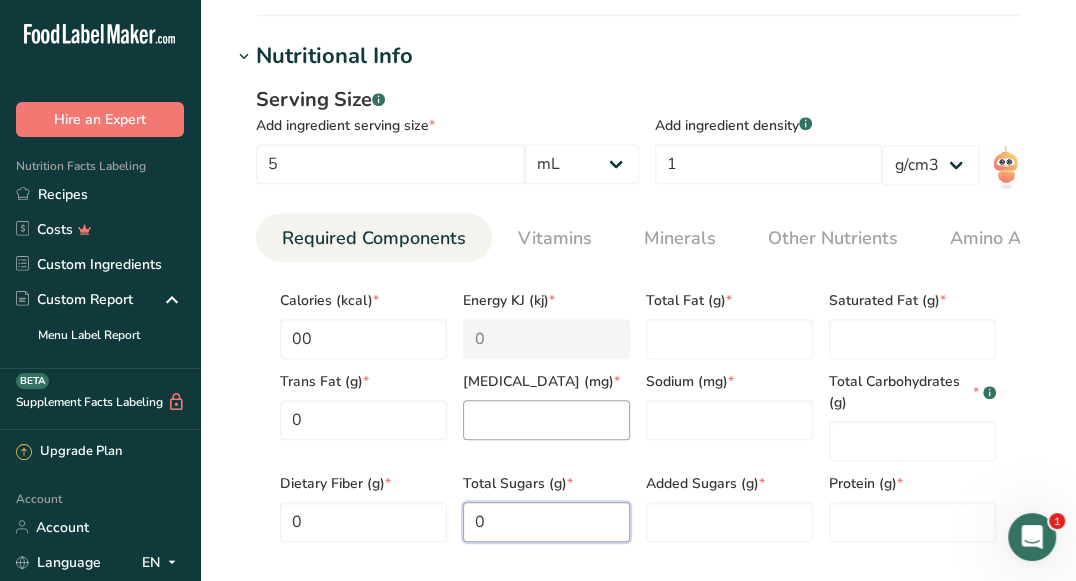 type on "0" 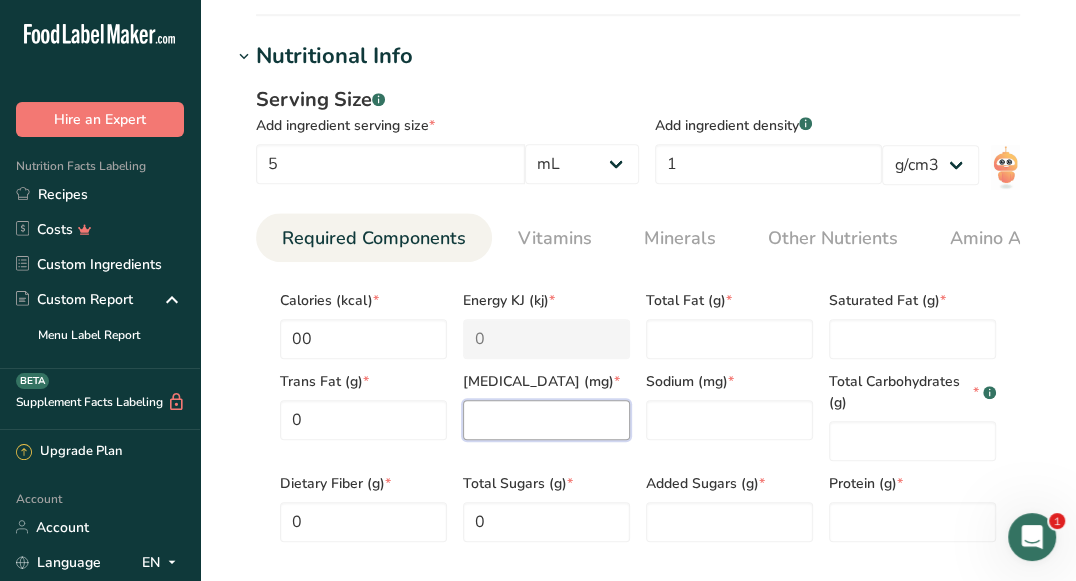 click at bounding box center [546, 420] 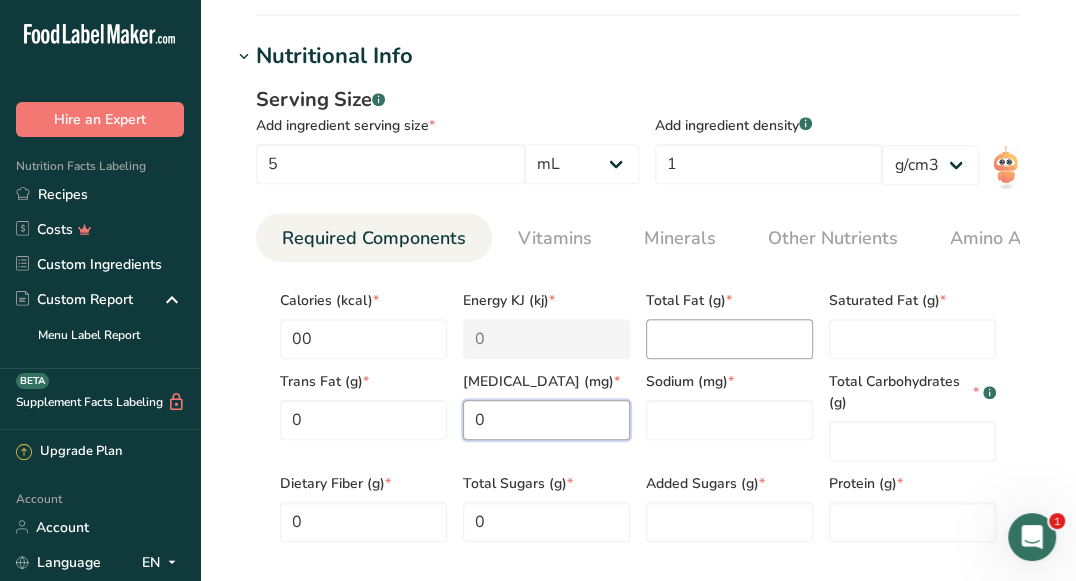type on "0" 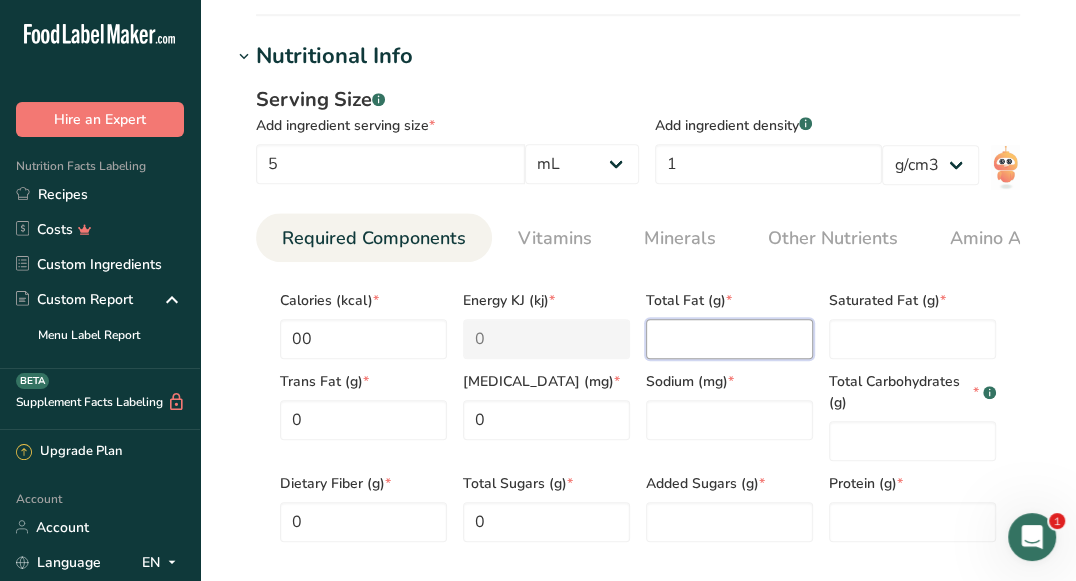 click at bounding box center [729, 339] 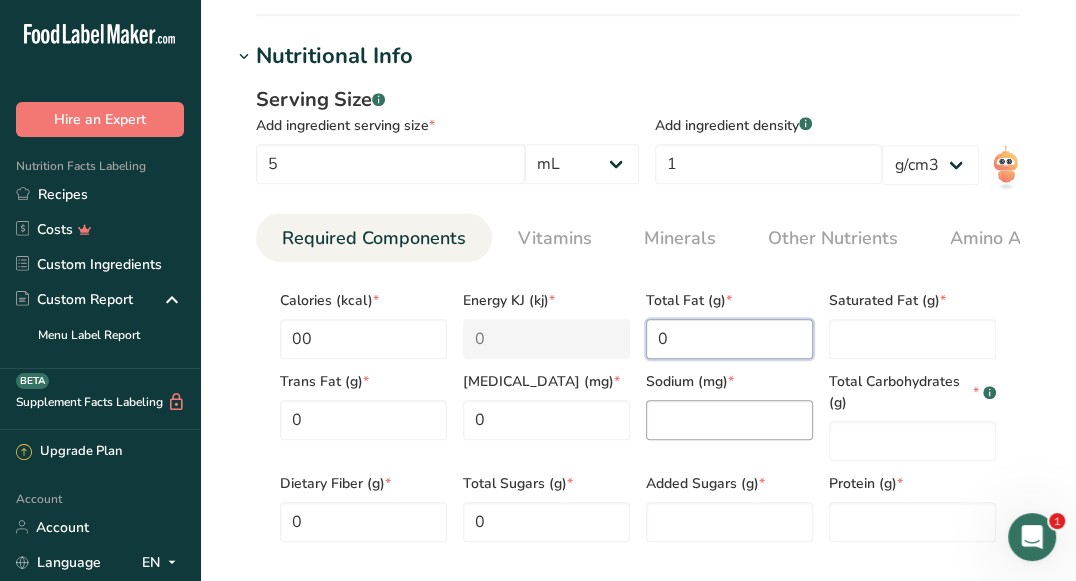 type on "0" 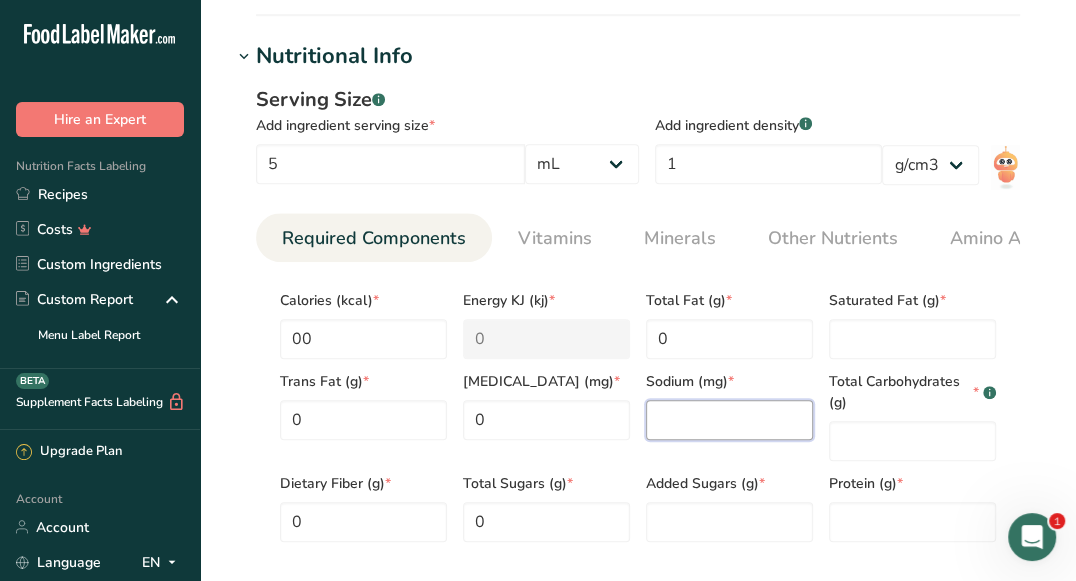 click at bounding box center [729, 420] 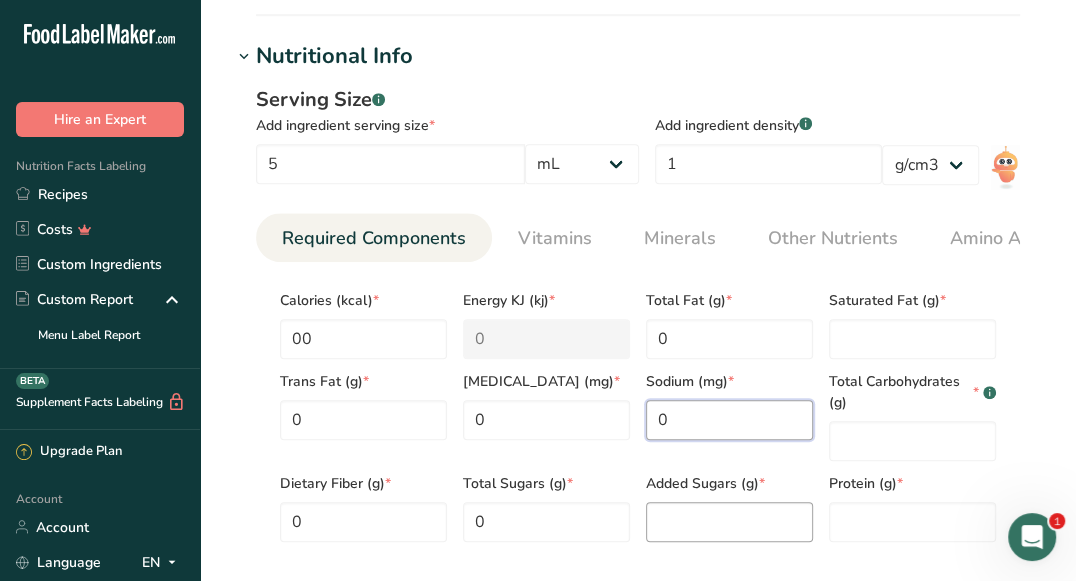 type on "0" 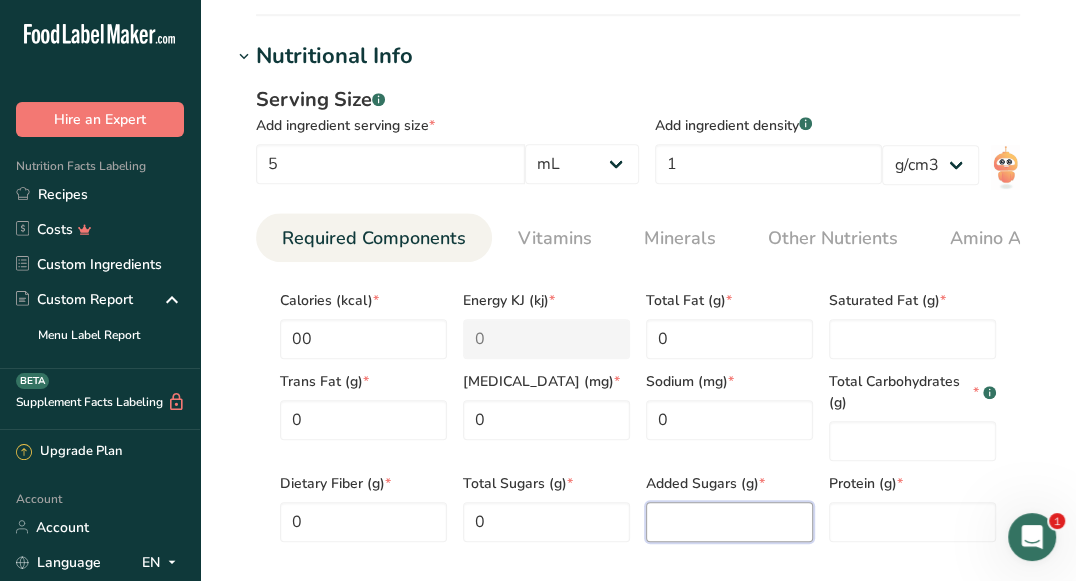 click at bounding box center [729, 522] 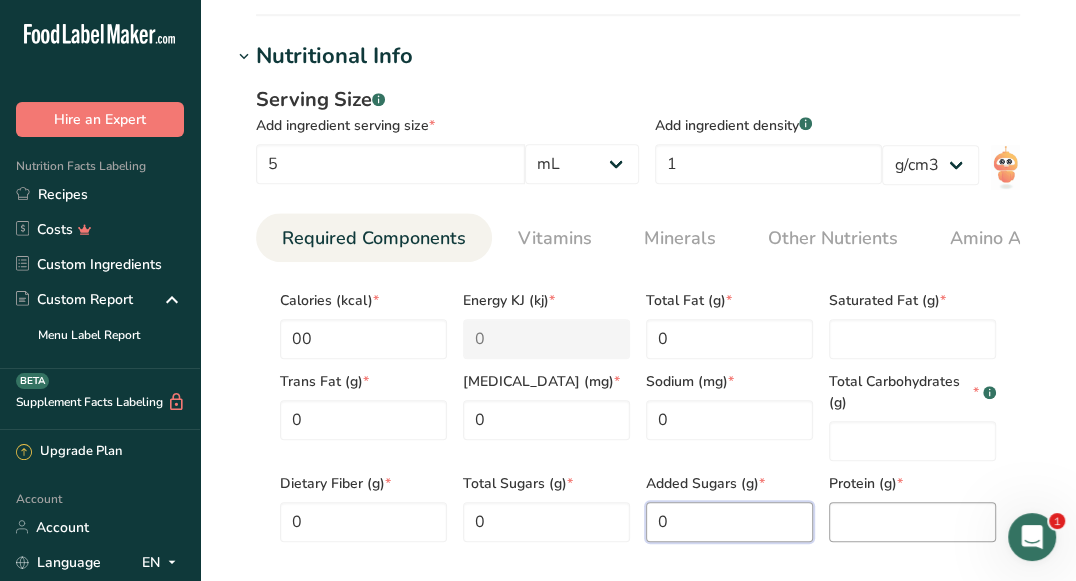 type on "0" 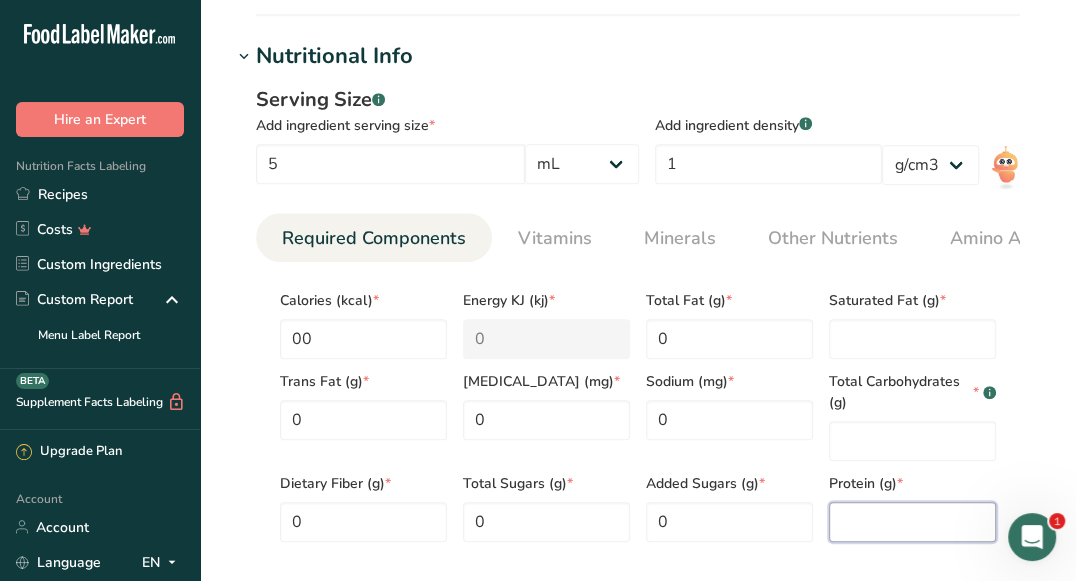 click at bounding box center [912, 522] 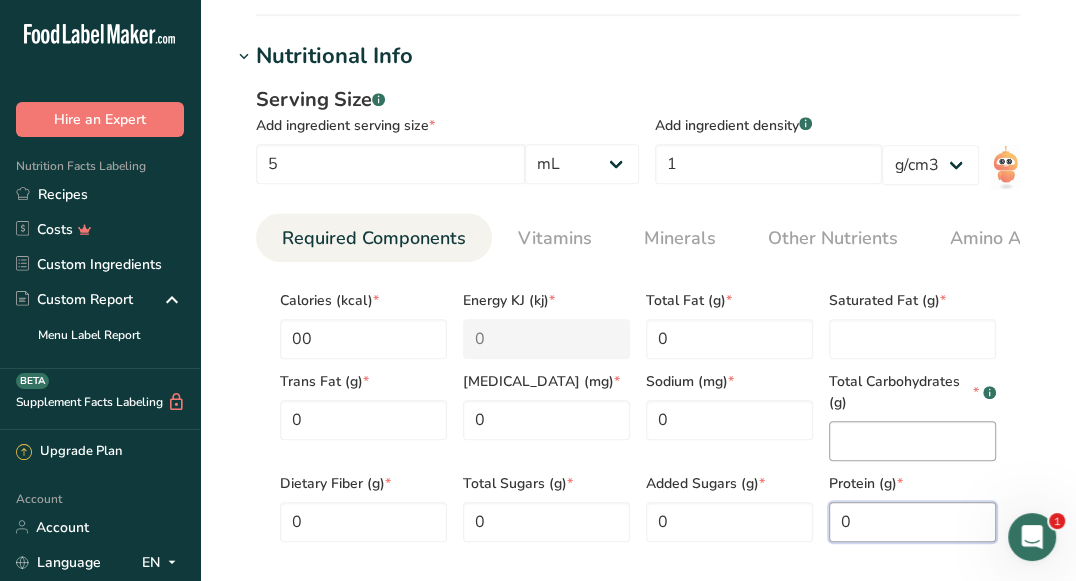 type on "0" 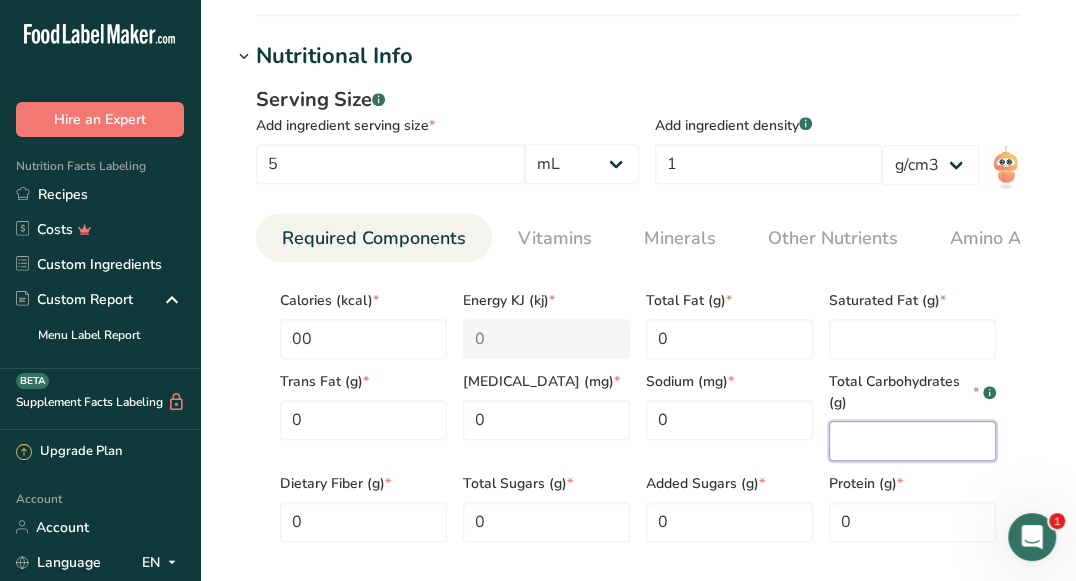 click at bounding box center [912, 441] 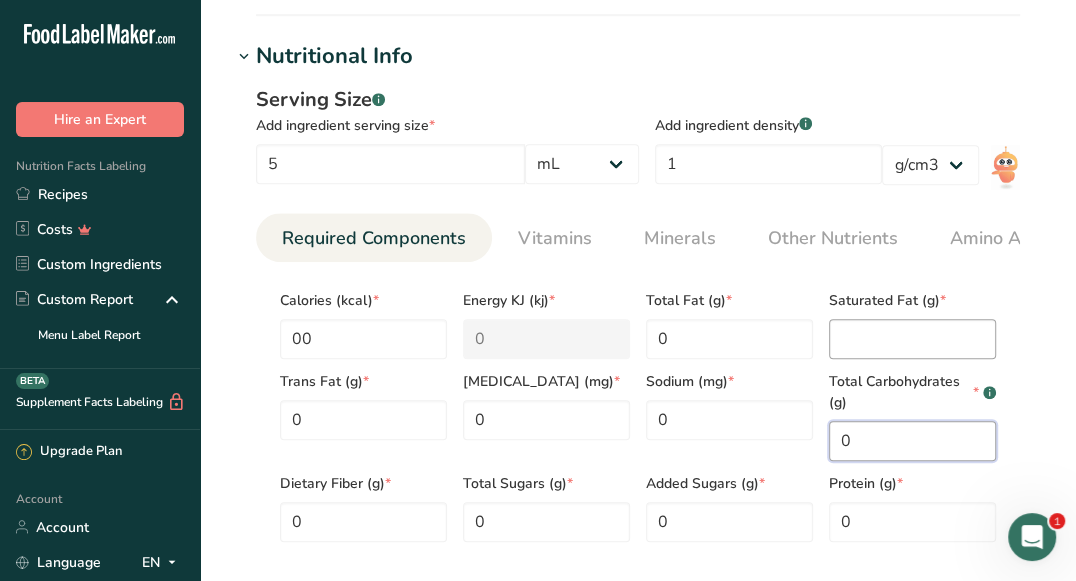 type on "0" 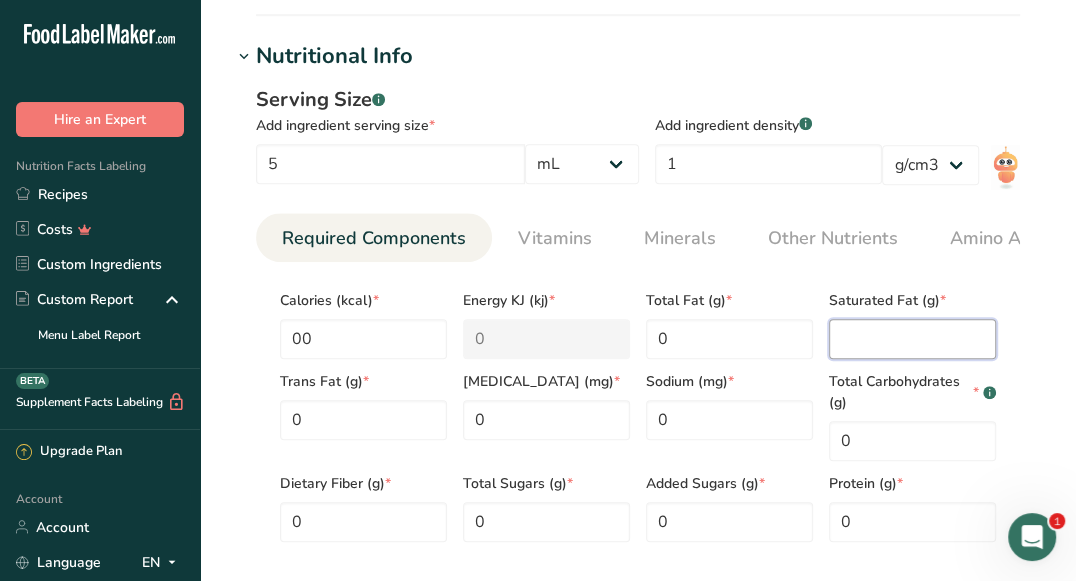 click at bounding box center [912, 339] 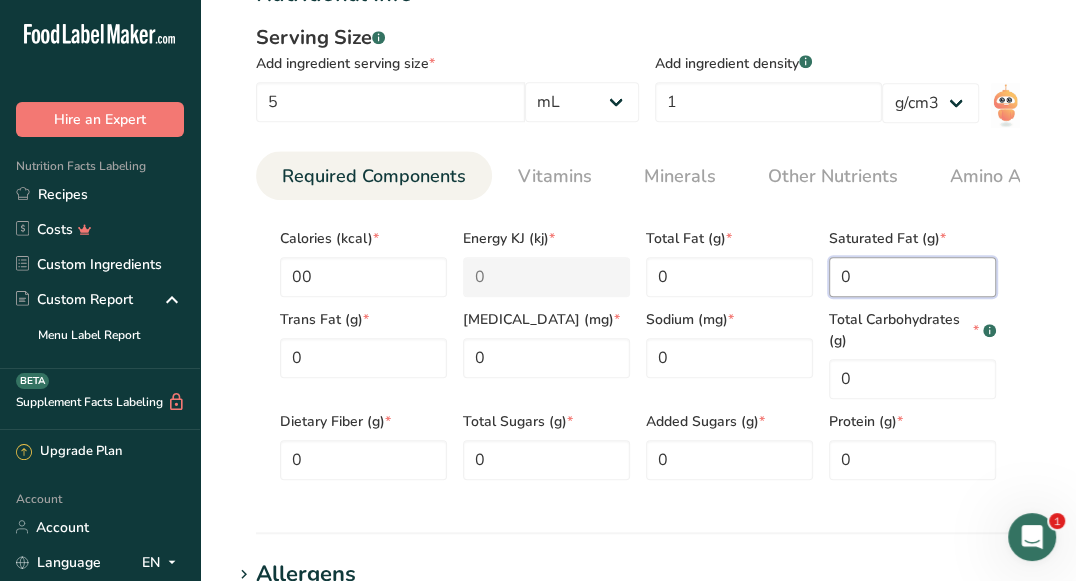 scroll, scrollTop: 941, scrollLeft: 0, axis: vertical 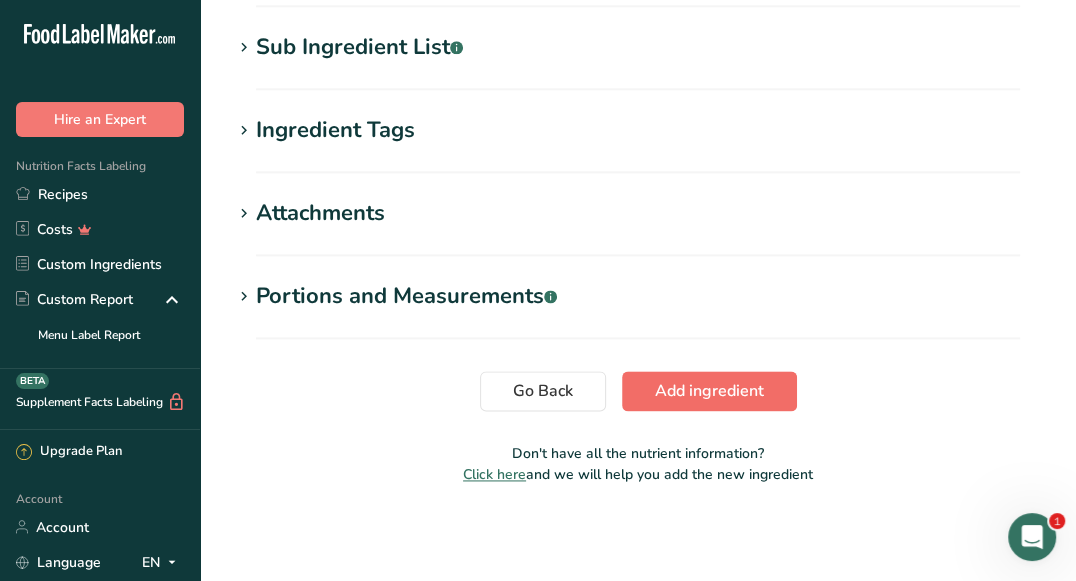 type on "0" 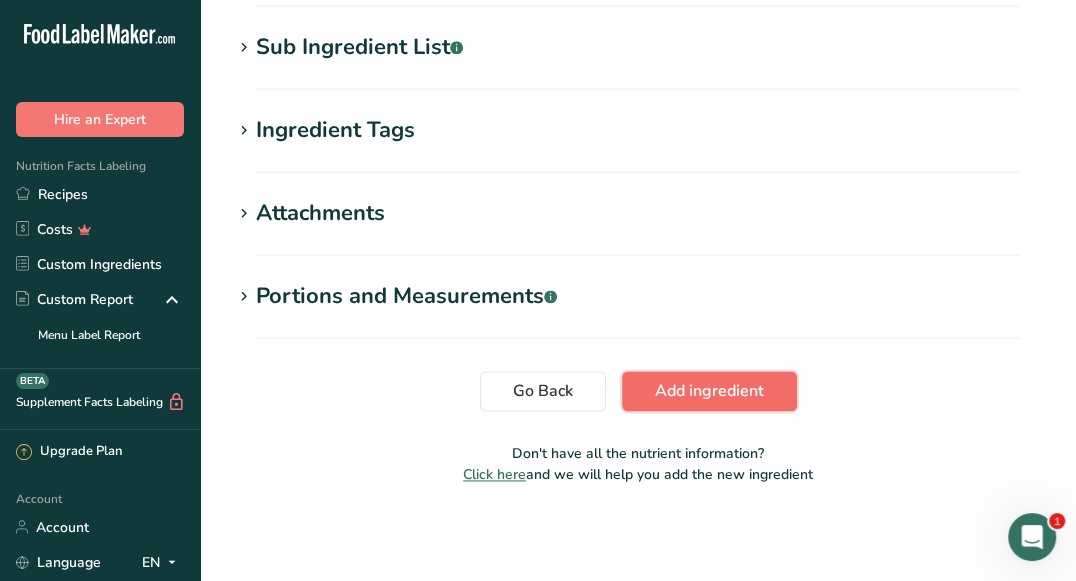 click on "Add ingredient" at bounding box center [709, 391] 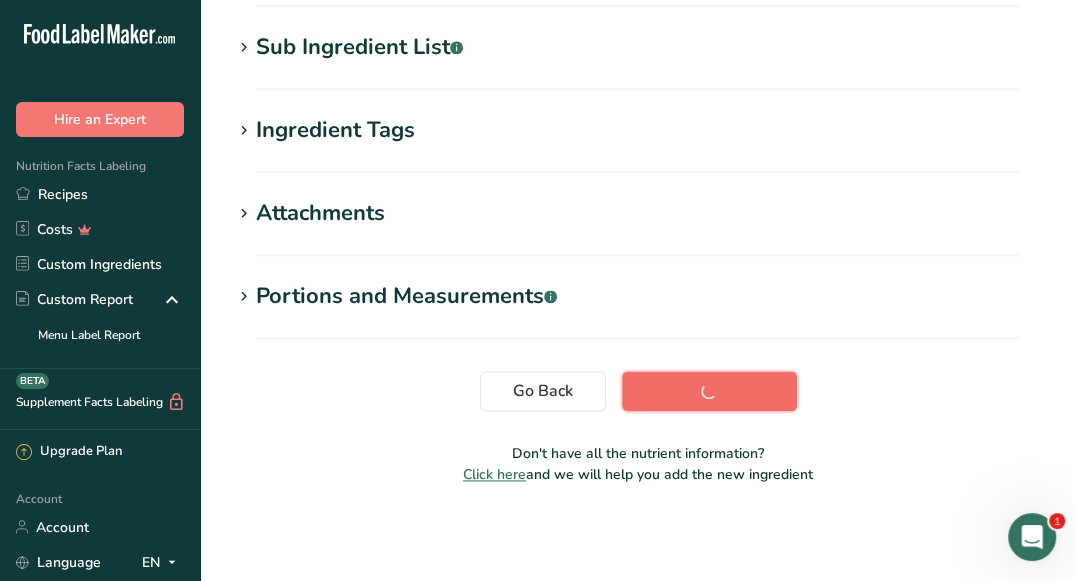 scroll, scrollTop: 409, scrollLeft: 0, axis: vertical 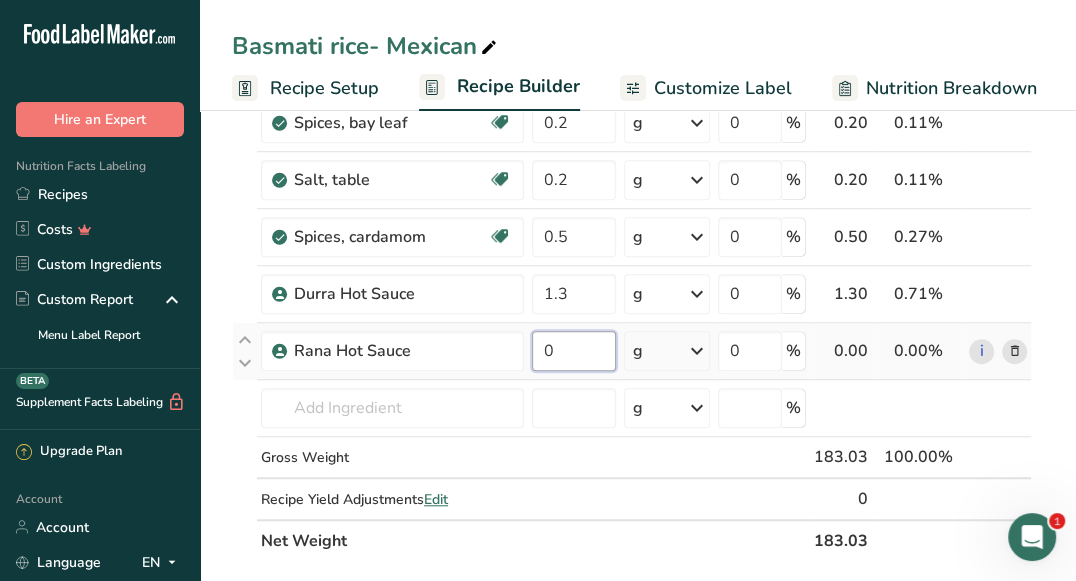 drag, startPoint x: 588, startPoint y: 337, endPoint x: 530, endPoint y: 336, distance: 58.00862 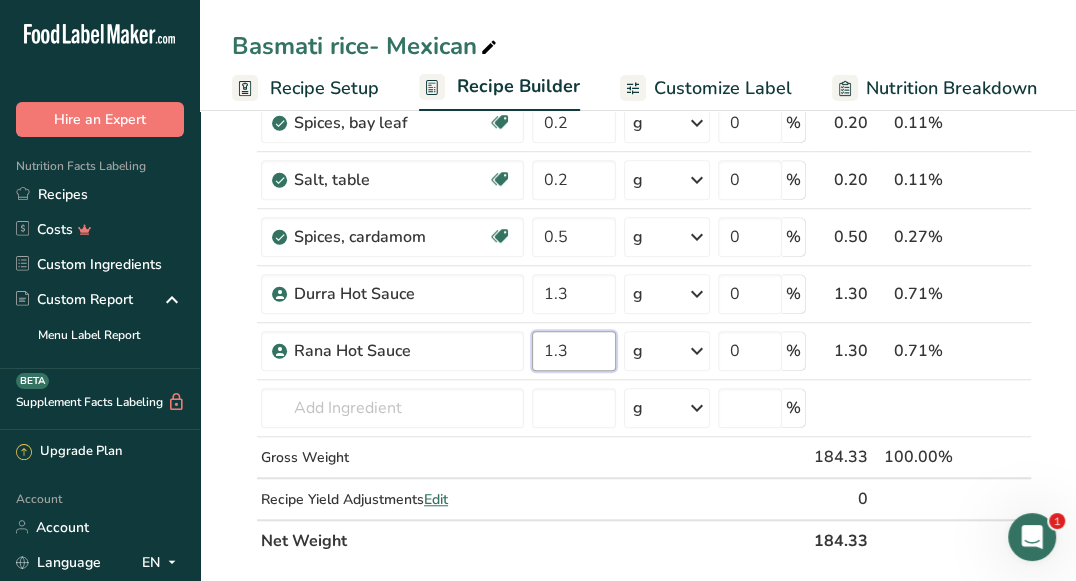 type on "1.3" 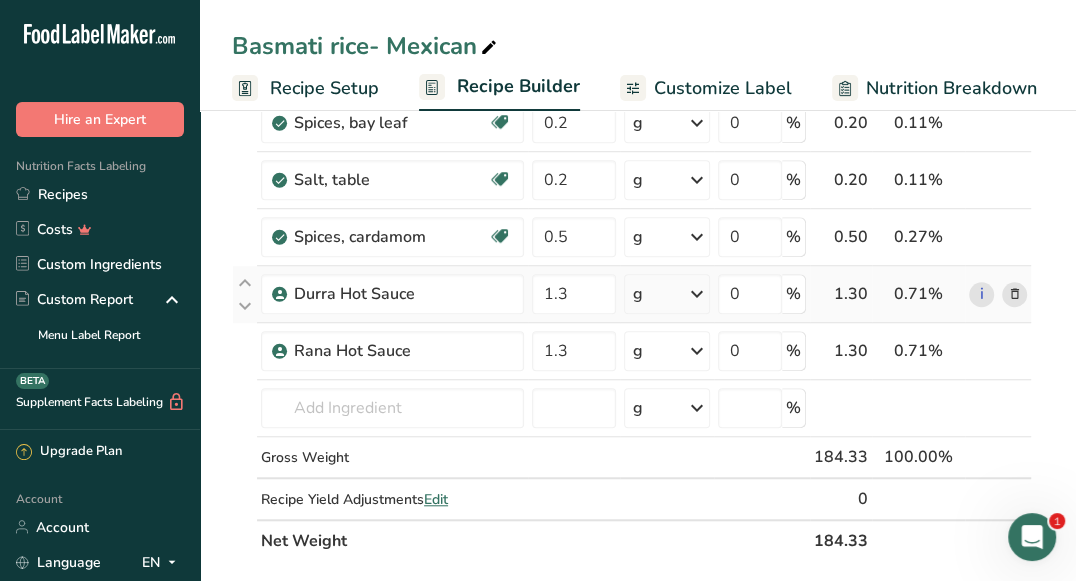 click on "Ingredient *
Amount *
Unit *
Waste *   .a-a{fill:#347362;}.b-a{fill:#fff;}          Grams
Percentage
MAGGI CUBE
1
g
Weight Units
g
kg
mg
See more
Volume Units
l
mL
fl oz
See more
0
%
1.00
0.54%
i
Peppers, hot chili, red, raw
Dairy free
Gluten free
Vegan
Vegetarian
Soy free
0
g
Weight Units
g
kg
mg
See more
Volume Units
l
lb/ft3" at bounding box center (632, -7) 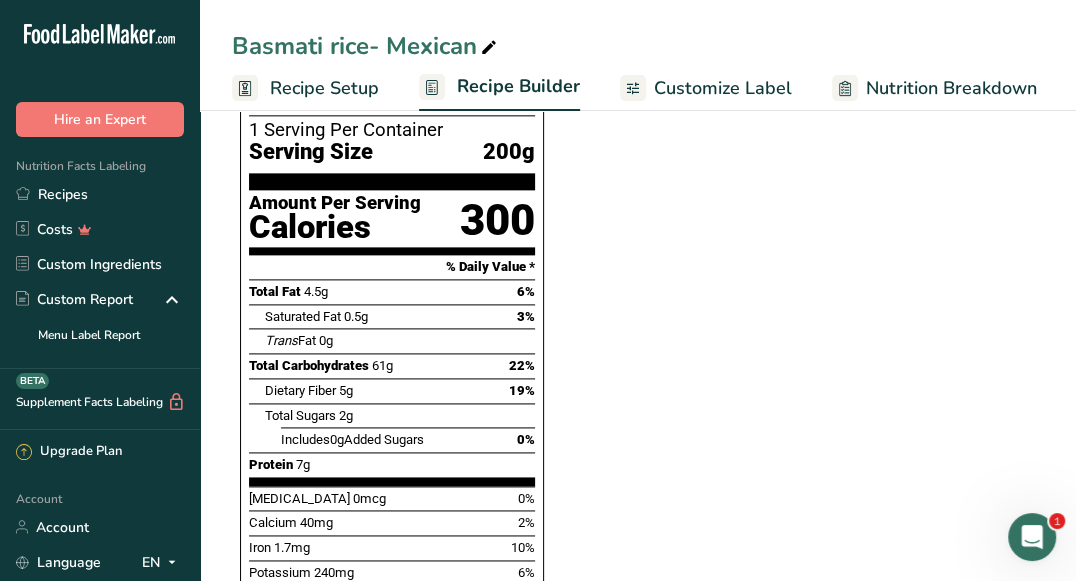 scroll, scrollTop: 1410, scrollLeft: 0, axis: vertical 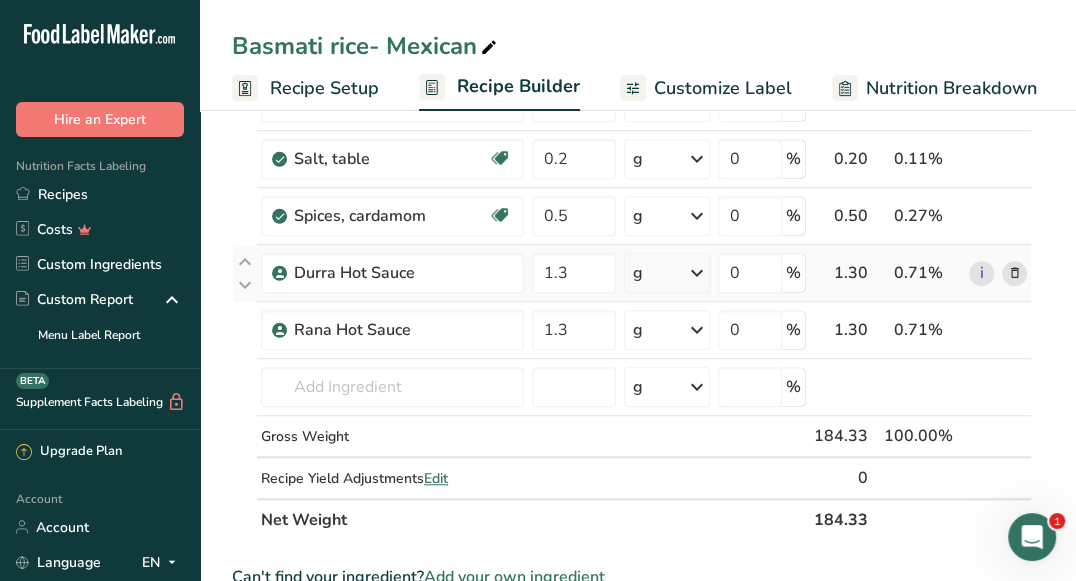 click at bounding box center [1014, 273] 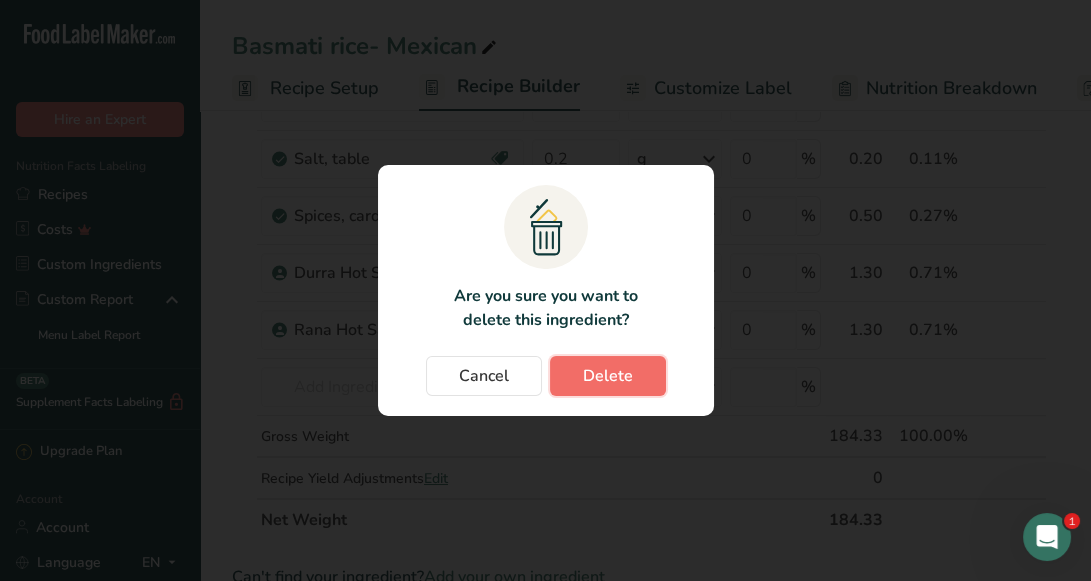 click on "Delete" at bounding box center [608, 376] 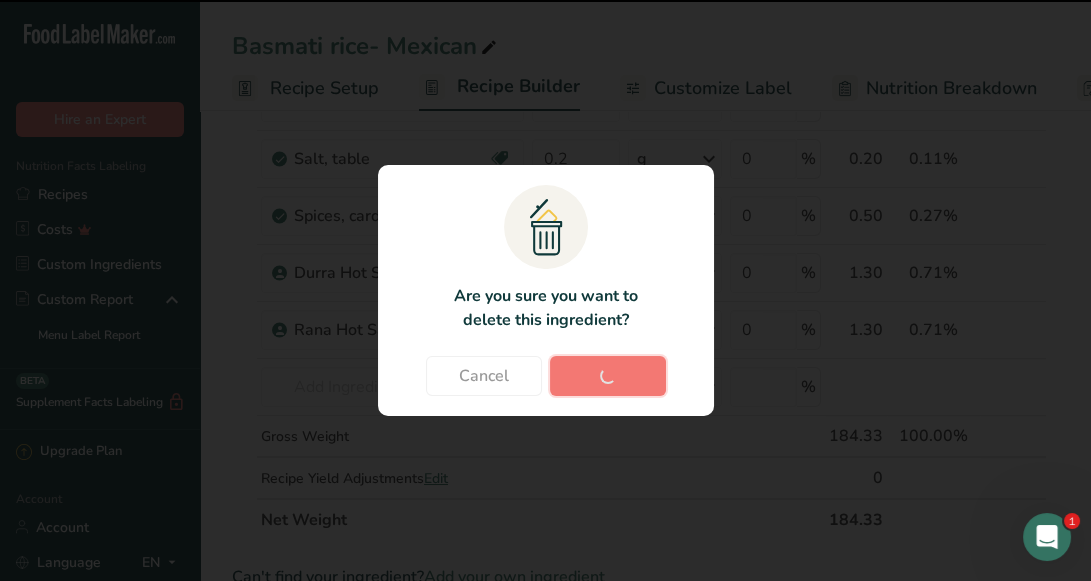 type 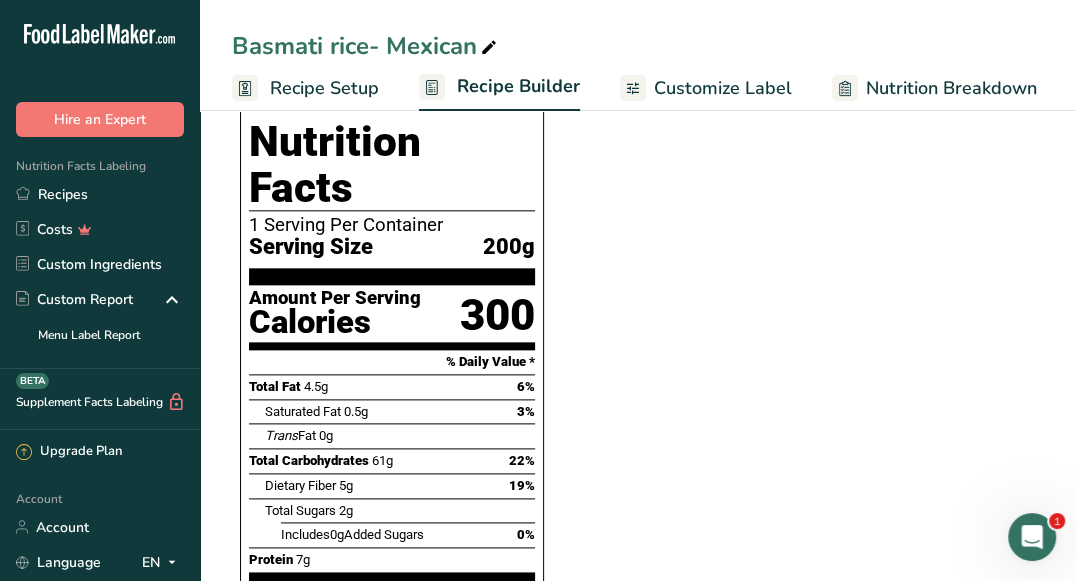 scroll, scrollTop: 1289, scrollLeft: 0, axis: vertical 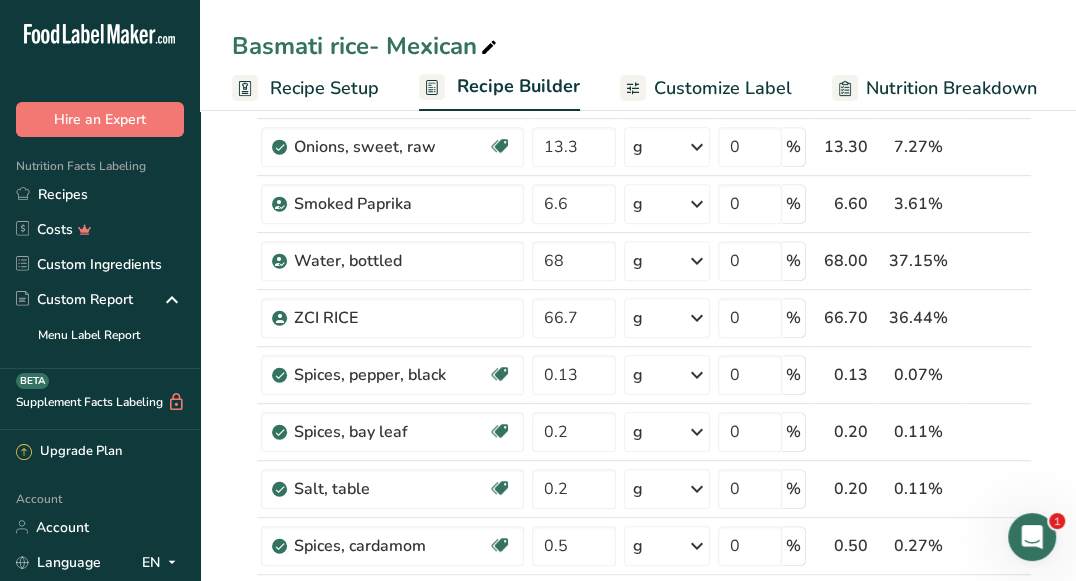 click on "Customize Label" at bounding box center (723, 88) 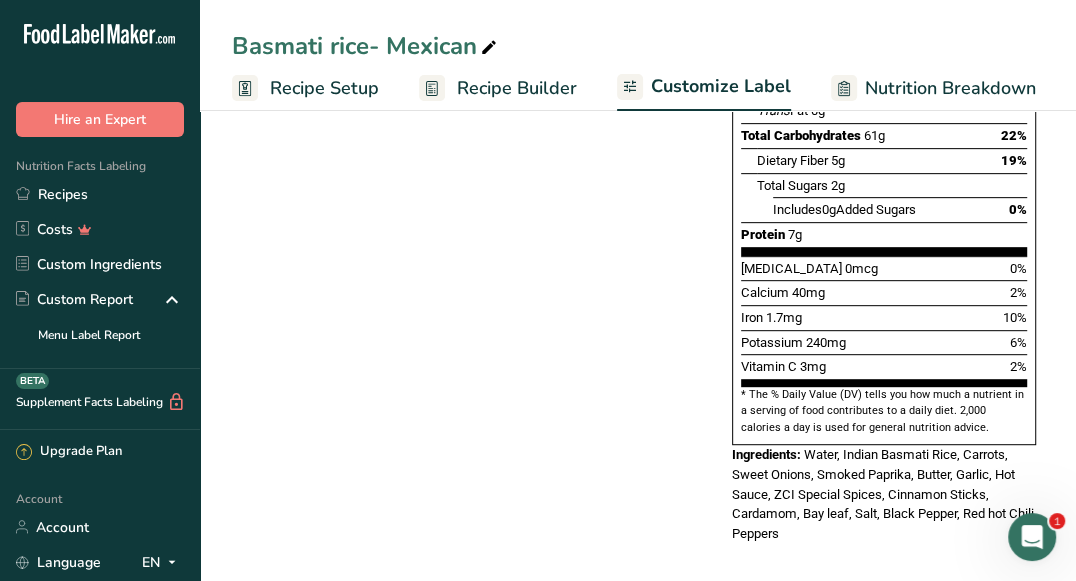 scroll, scrollTop: 0, scrollLeft: 390, axis: horizontal 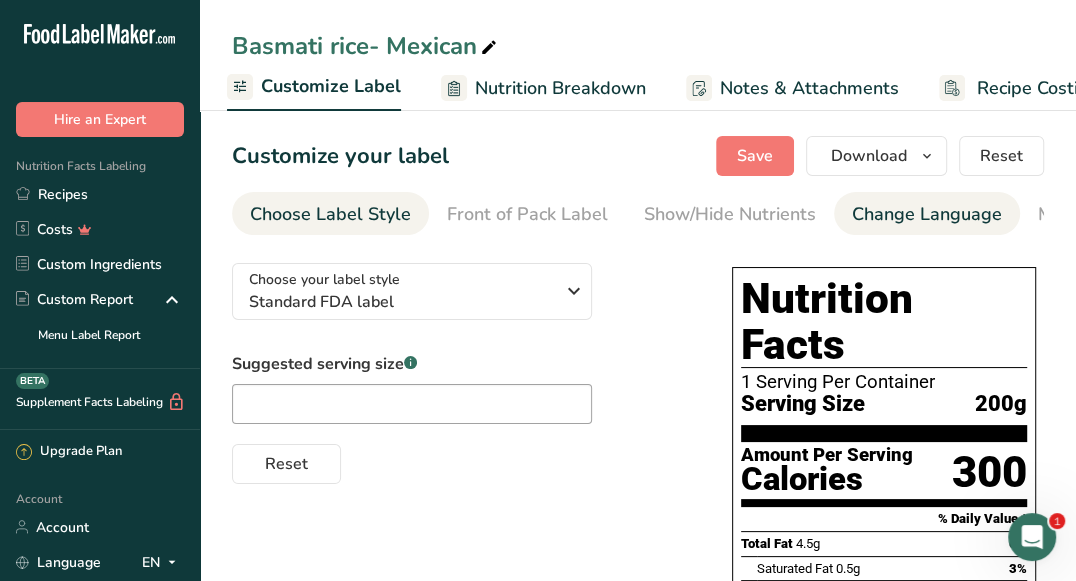 click on "Change Language" at bounding box center [927, 214] 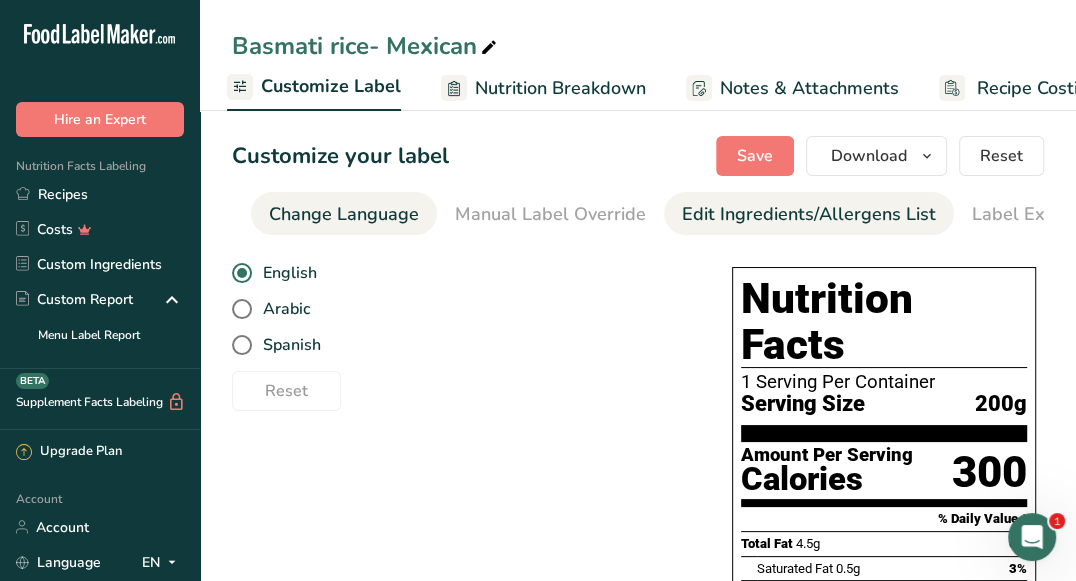 scroll, scrollTop: 0, scrollLeft: 595, axis: horizontal 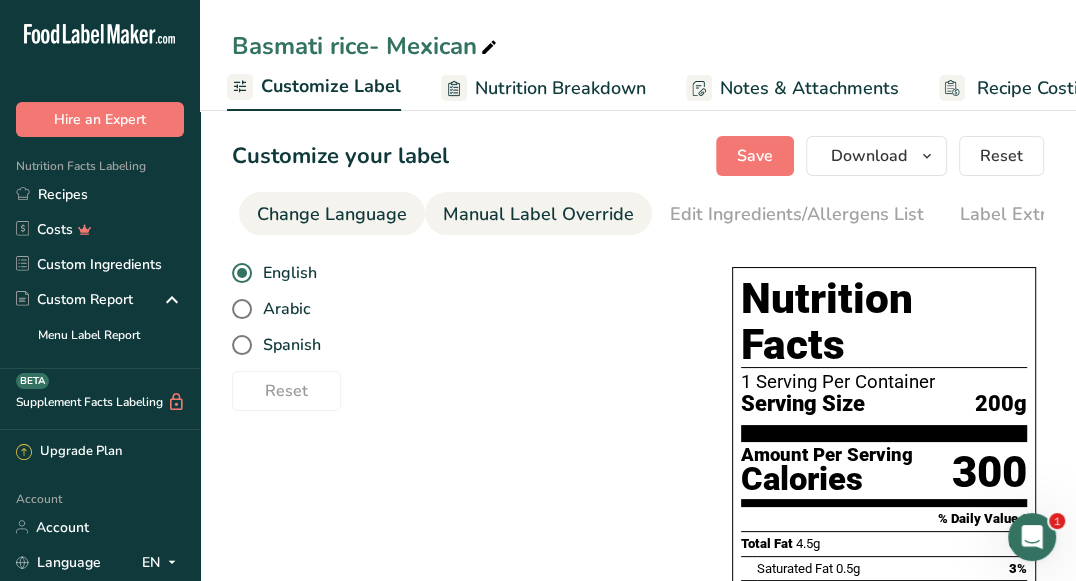 click on "Manual Label Override" at bounding box center (538, 214) 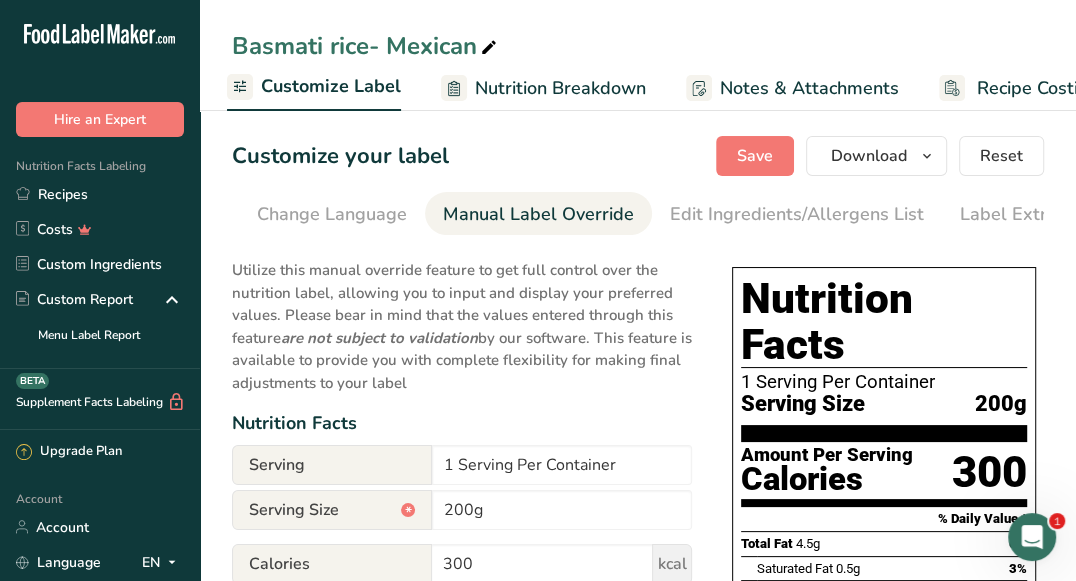 scroll, scrollTop: 0, scrollLeft: 641, axis: horizontal 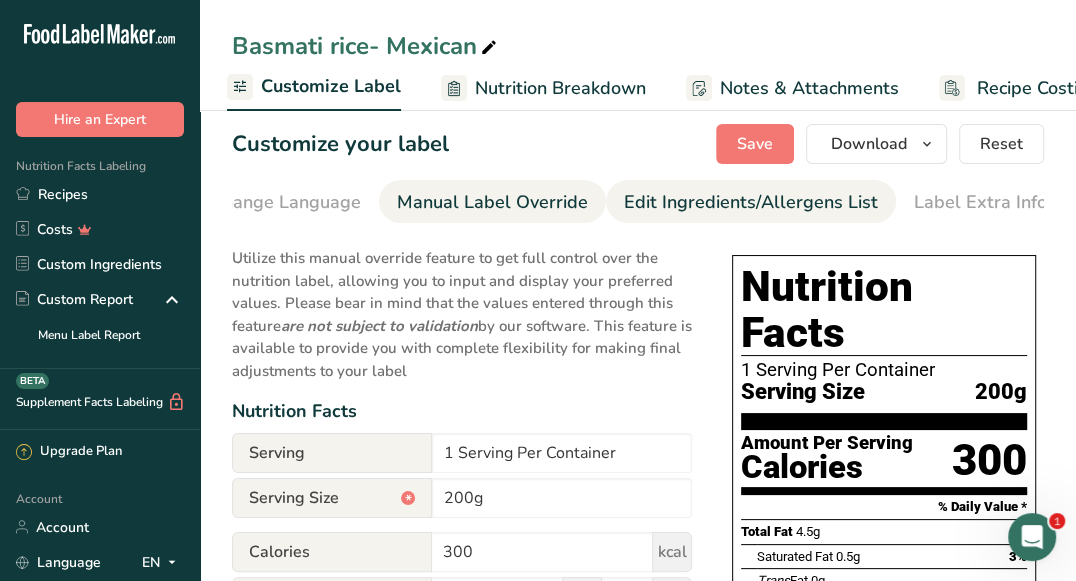 click on "Edit Ingredients/Allergens List" at bounding box center [751, 202] 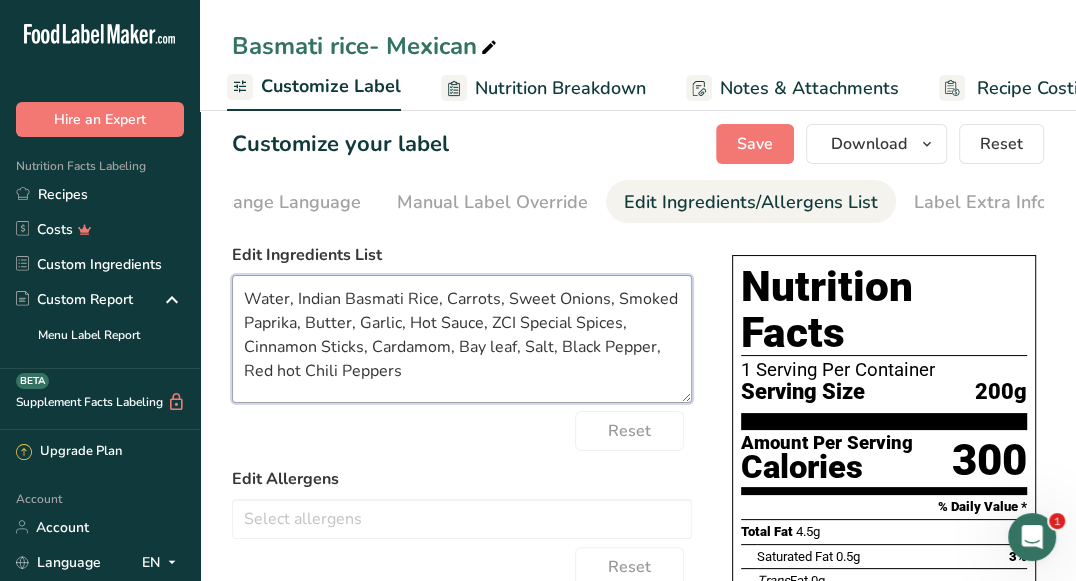 drag, startPoint x: 291, startPoint y: 304, endPoint x: 242, endPoint y: 305, distance: 49.010204 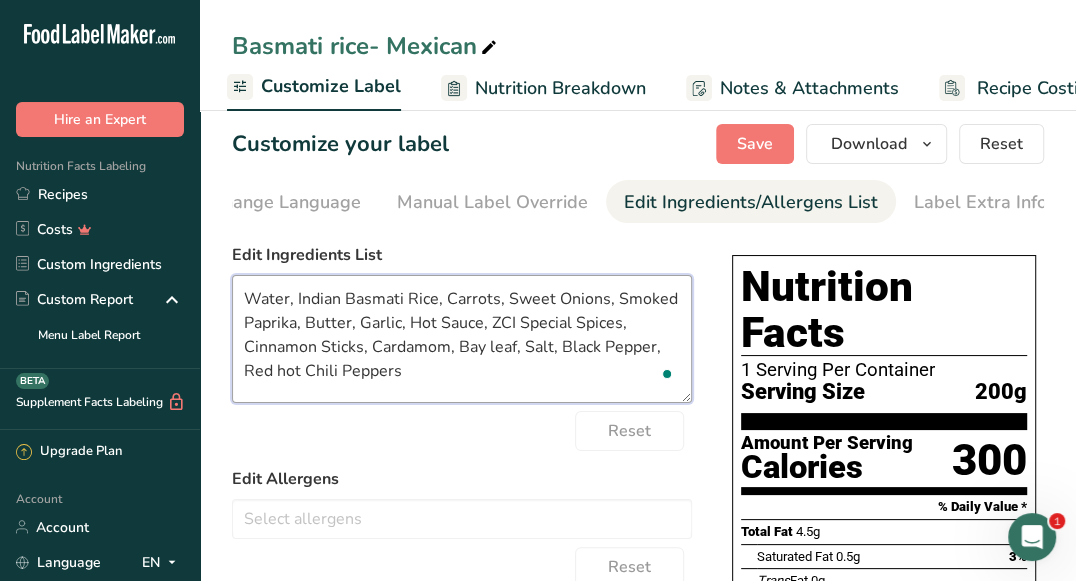 click on "Water, Indian Basmati Rice, Carrots, Sweet Onions, Smoked Paprika, Butter, Garlic, Hot Sauce, ZCI Special Spices, Cinnamon Sticks, Cardamom, Bay leaf, Salt, Black Pepper, Red hot Chili Peppers" at bounding box center [462, 339] 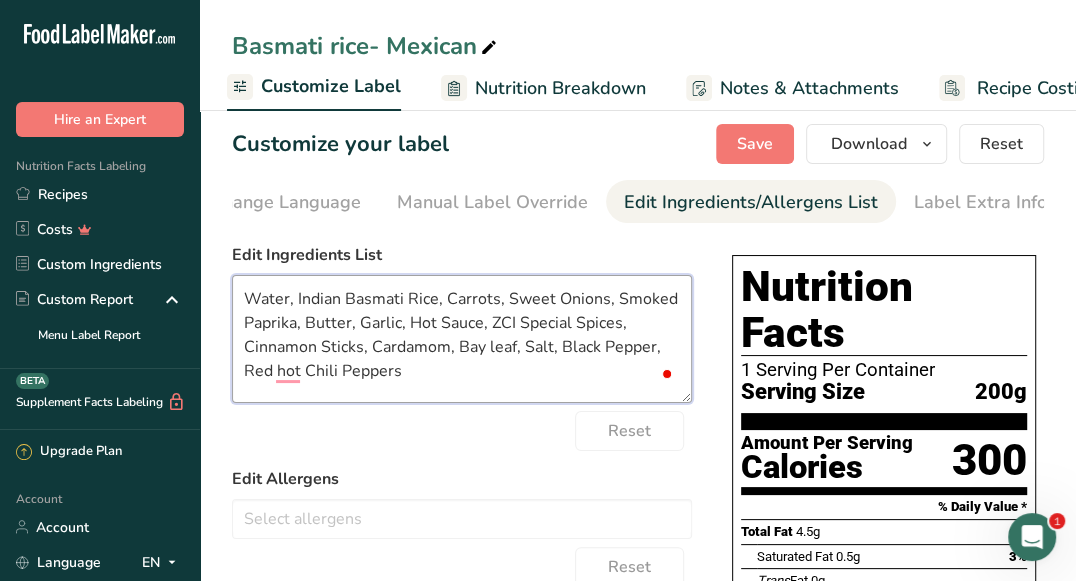 drag, startPoint x: 290, startPoint y: 305, endPoint x: 231, endPoint y: 299, distance: 59.3043 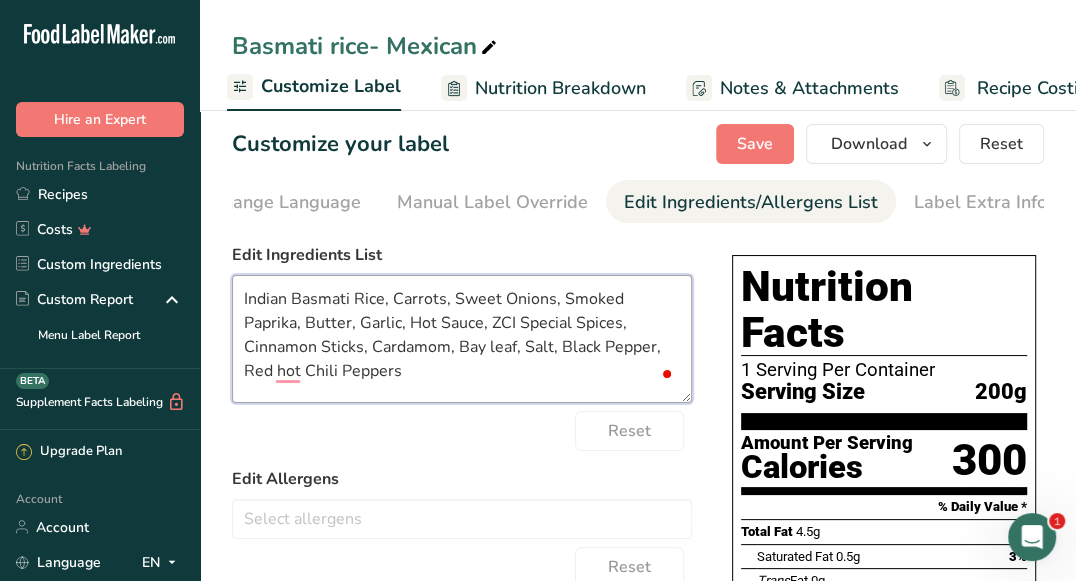 drag, startPoint x: 296, startPoint y: 303, endPoint x: 225, endPoint y: 291, distance: 72.00694 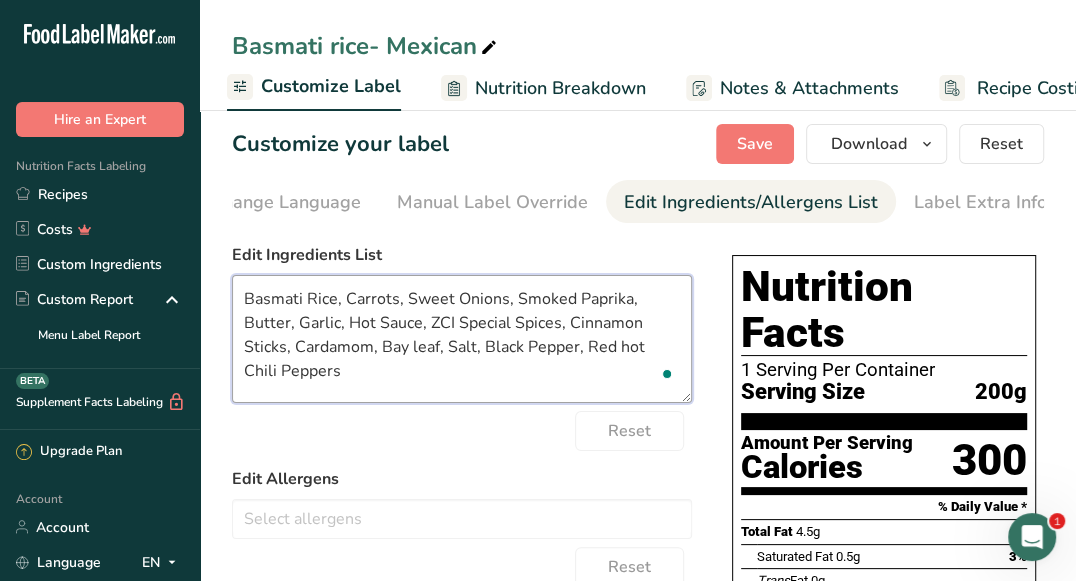 click on "Basmati Rice, Carrots, Sweet Onions, Smoked Paprika, Butter, Garlic, Hot Sauce, ZCI Special Spices, Cinnamon Sticks, Cardamom, Bay leaf, Salt, Black Pepper, Red hot Chili Peppers" at bounding box center [462, 339] 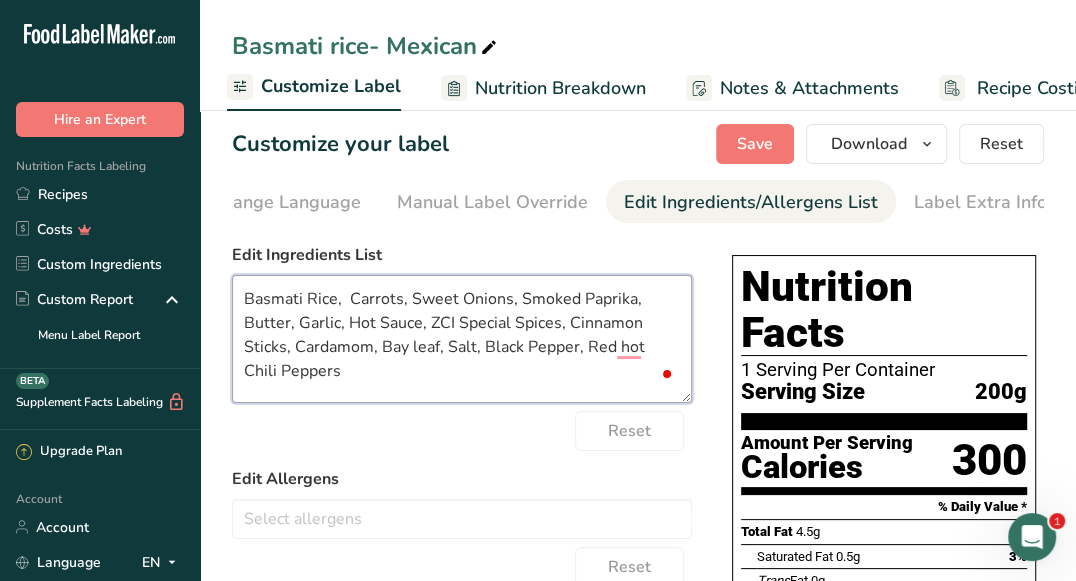 paste on "Water," 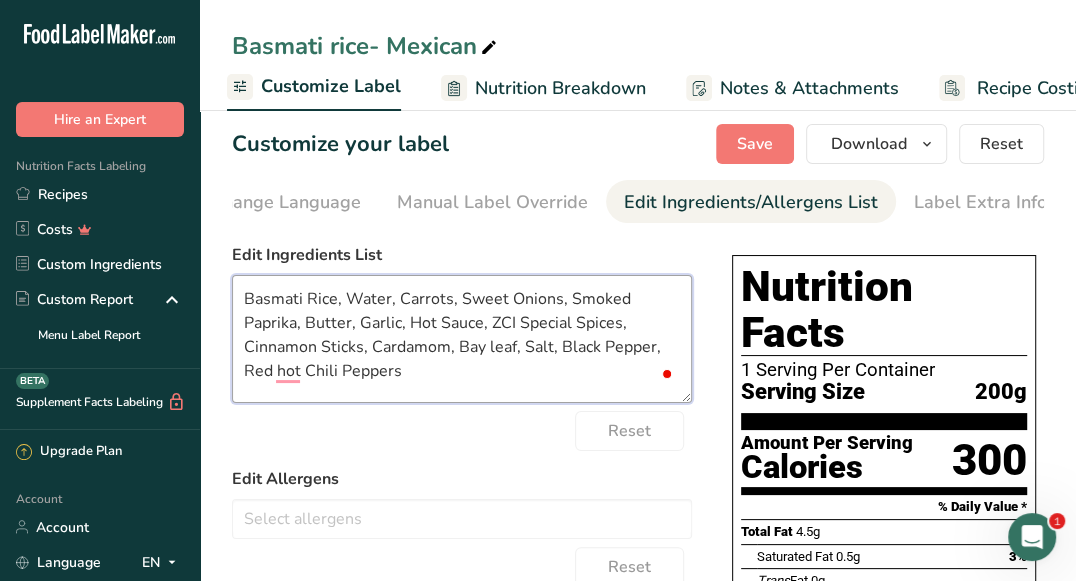 drag, startPoint x: 501, startPoint y: 300, endPoint x: 459, endPoint y: 302, distance: 42.047592 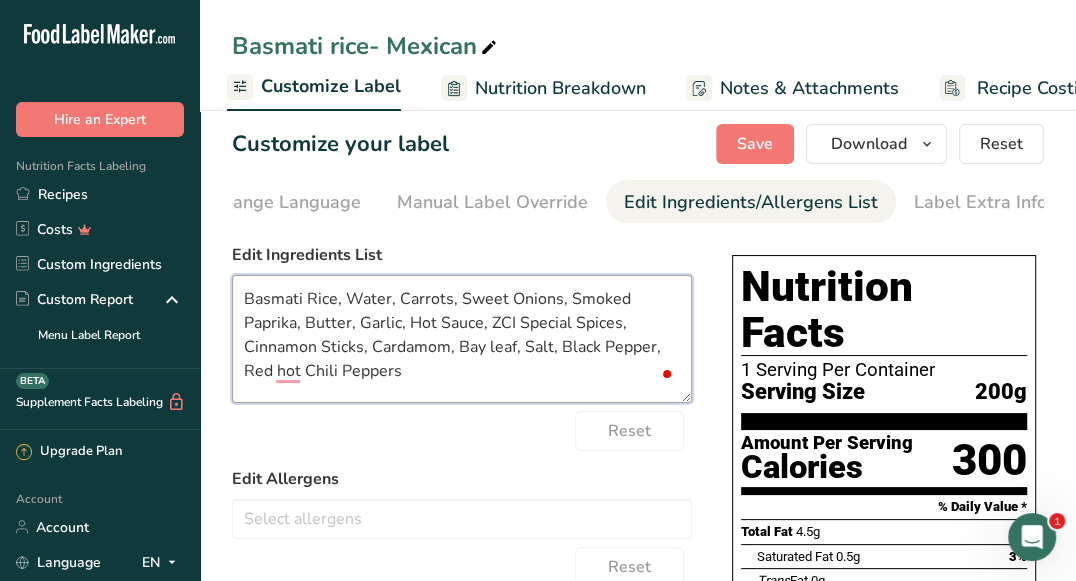 click on "Basmati Rice, Water, Carrots, Sweet Onions, Smoked Paprika, Butter, Garlic, Hot Sauce, ZCI Special Spices, Cinnamon Sticks, Cardamom, Bay leaf, Salt, Black Pepper, Red hot Chili Peppers" at bounding box center (462, 339) 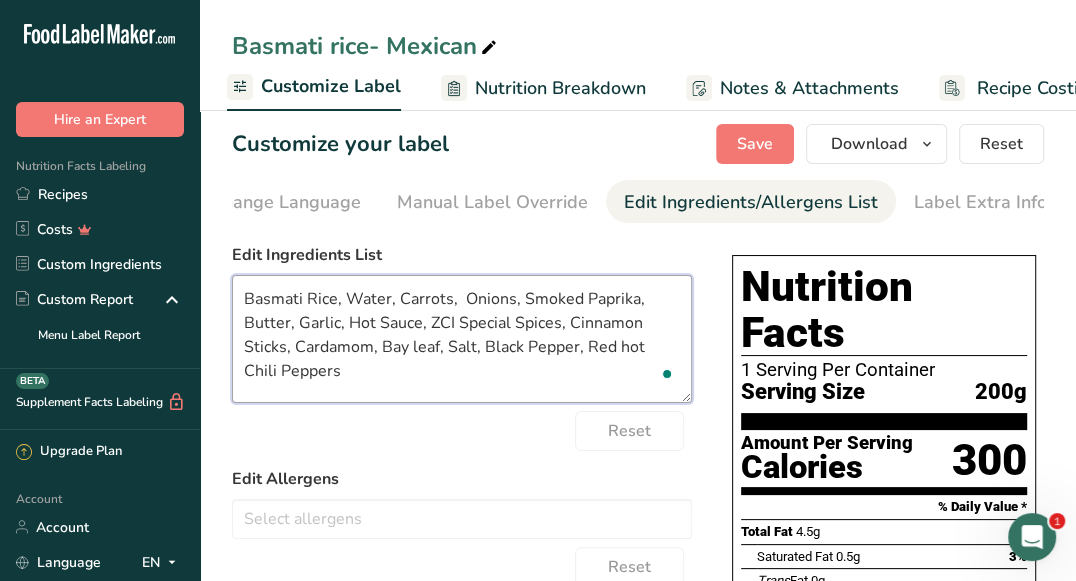 drag, startPoint x: 454, startPoint y: 330, endPoint x: 426, endPoint y: 329, distance: 28.01785 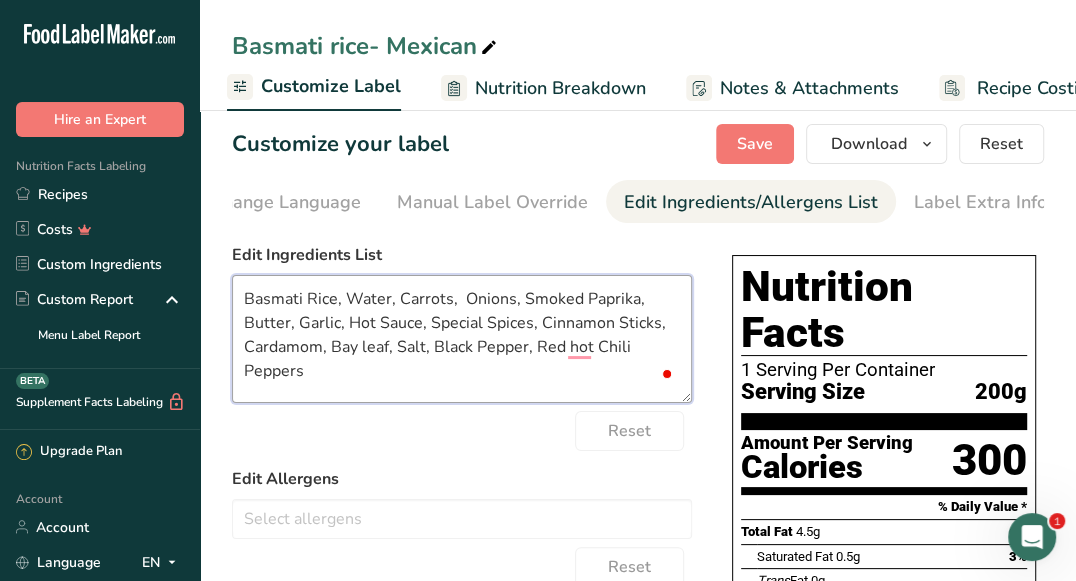 click on "Basmati Rice, Water, Carrots,  Onions, Smoked Paprika, Butter, Garlic, Hot Sauce, Special Spices, Cinnamon Sticks, Cardamom, Bay leaf, Salt, Black Pepper, Red hot Chili Peppers" at bounding box center (462, 339) 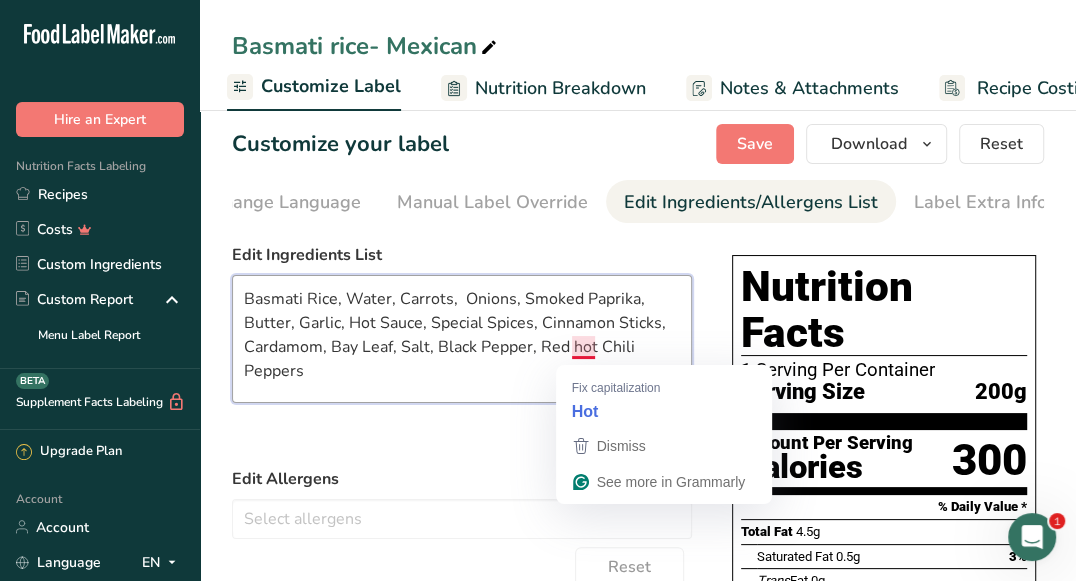 click on "Basmati Rice, Water, Carrots,  Onions, Smoked Paprika, Butter, Garlic, Hot Sauce, Special Spices, Cinnamon Sticks, Cardamom, Bay Leaf, Salt, Black Pepper, Red hot Chili Peppers" at bounding box center (462, 339) 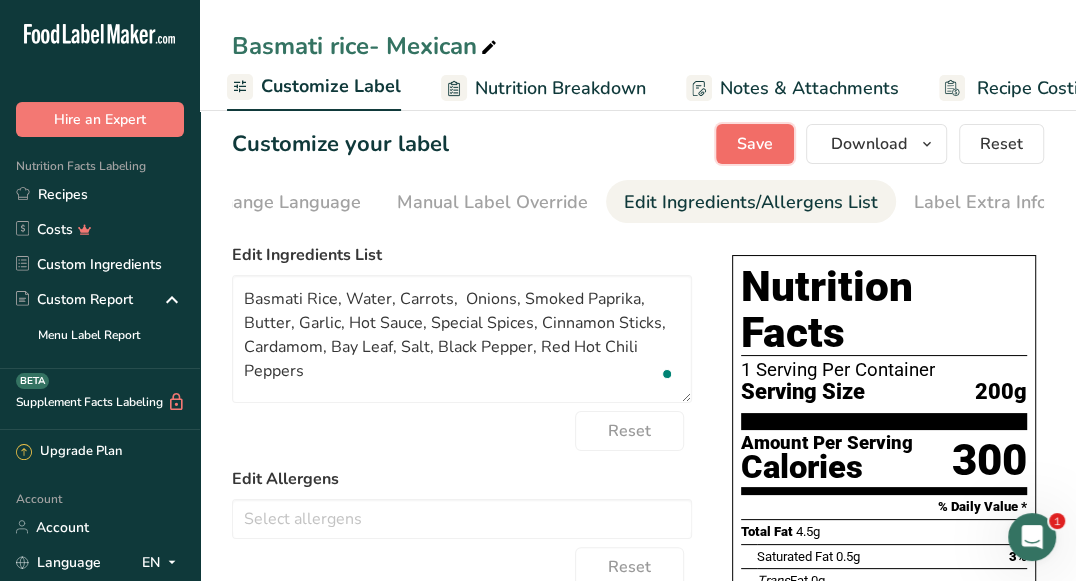 click on "Save" at bounding box center [755, 144] 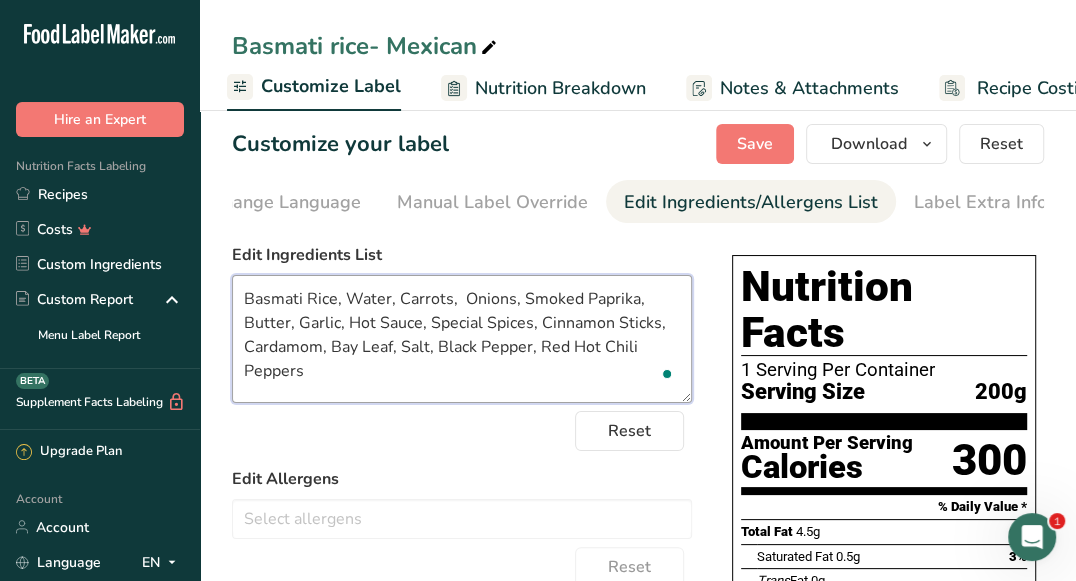 click on "Basmati Rice, Water, Carrots,  Onions, Smoked Paprika, Butter, Garlic, Hot Sauce, Special Spices, Cinnamon Sticks, Cardamom, Bay Leaf, Salt, Black Pepper, Red Hot Chili Peppers" at bounding box center (462, 339) 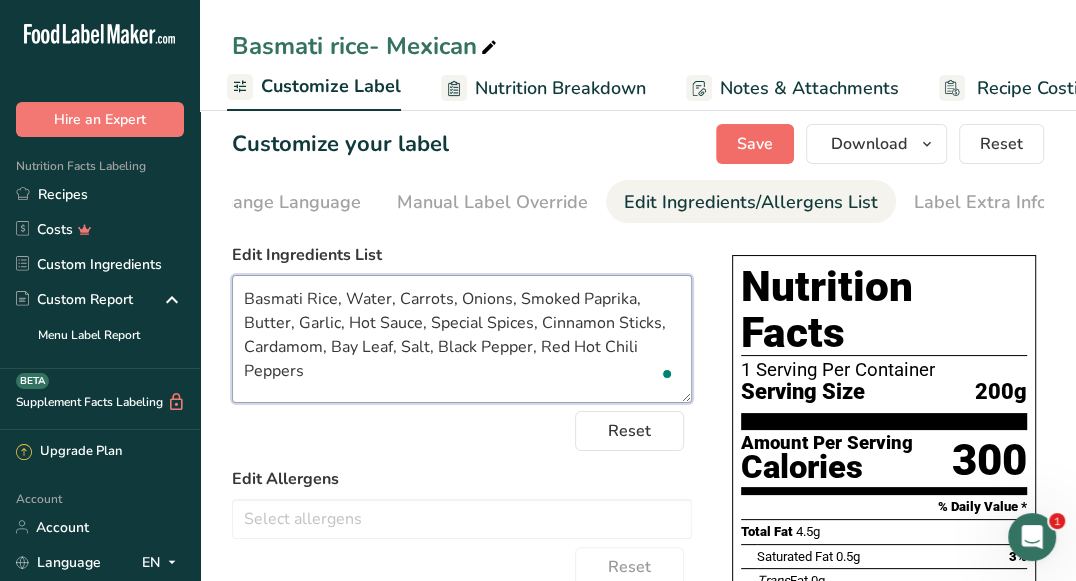 type on "Basmati Rice, Water, Carrots, Onions, Smoked Paprika, Butter, Garlic, Hot Sauce, Special Spices, Cinnamon Sticks, Cardamom, Bay Leaf, Salt, Black Pepper, Red Hot Chili Peppers" 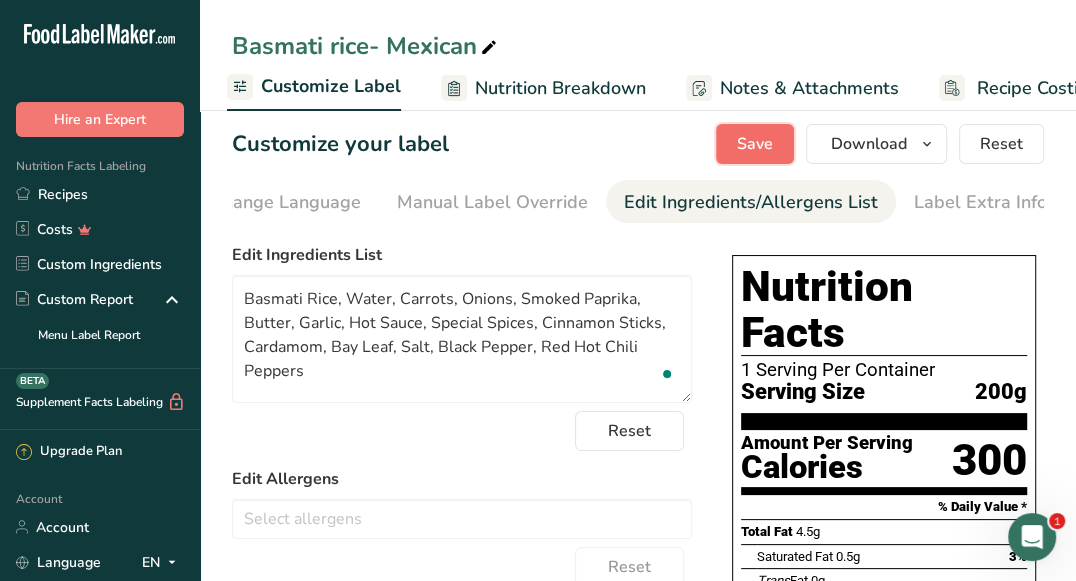 click on "Save" at bounding box center [755, 144] 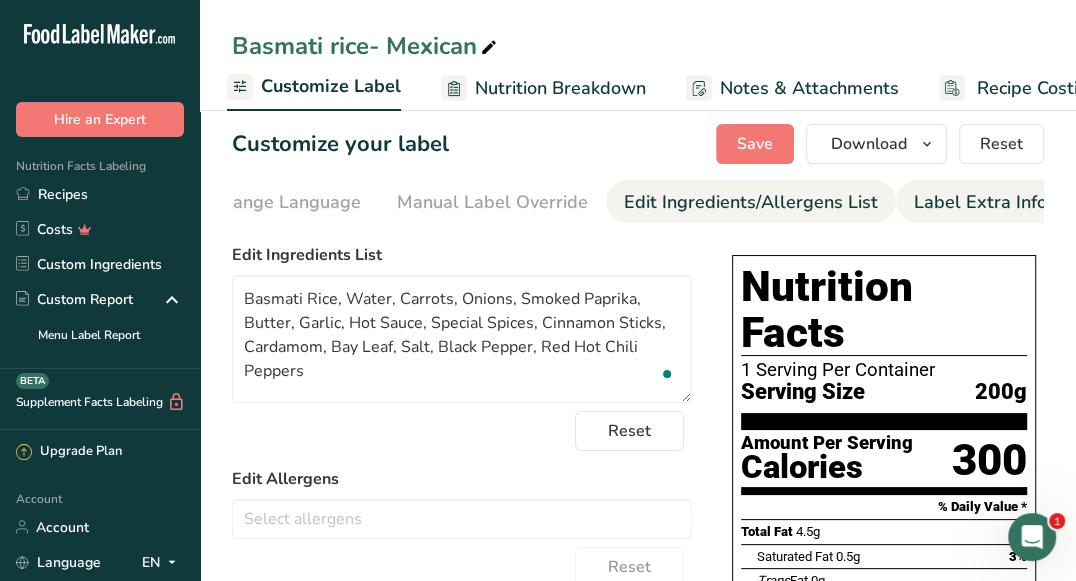 click on "Label Extra Info" at bounding box center (980, 202) 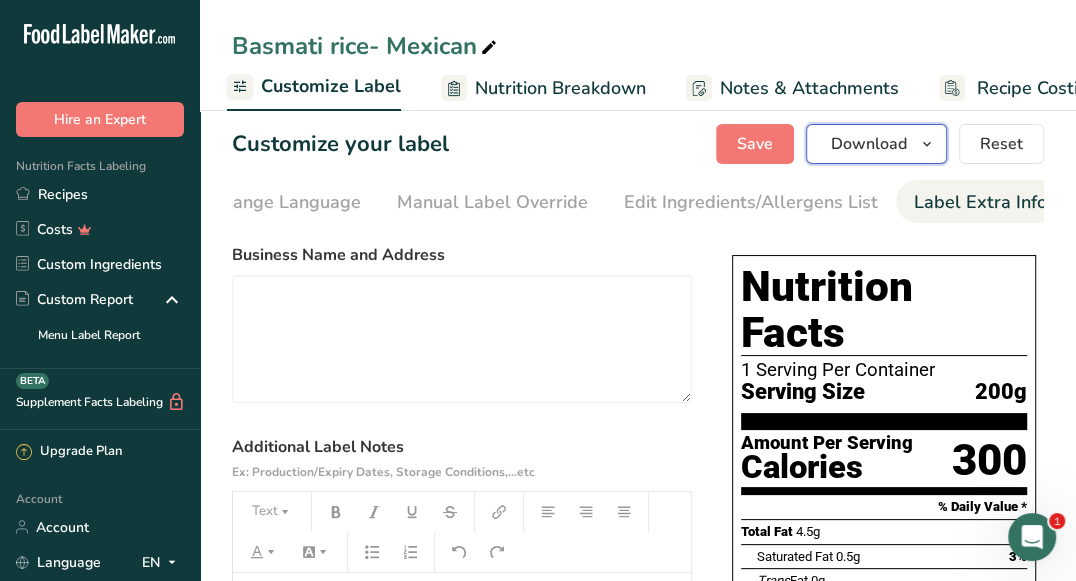 click on "Download" at bounding box center (869, 144) 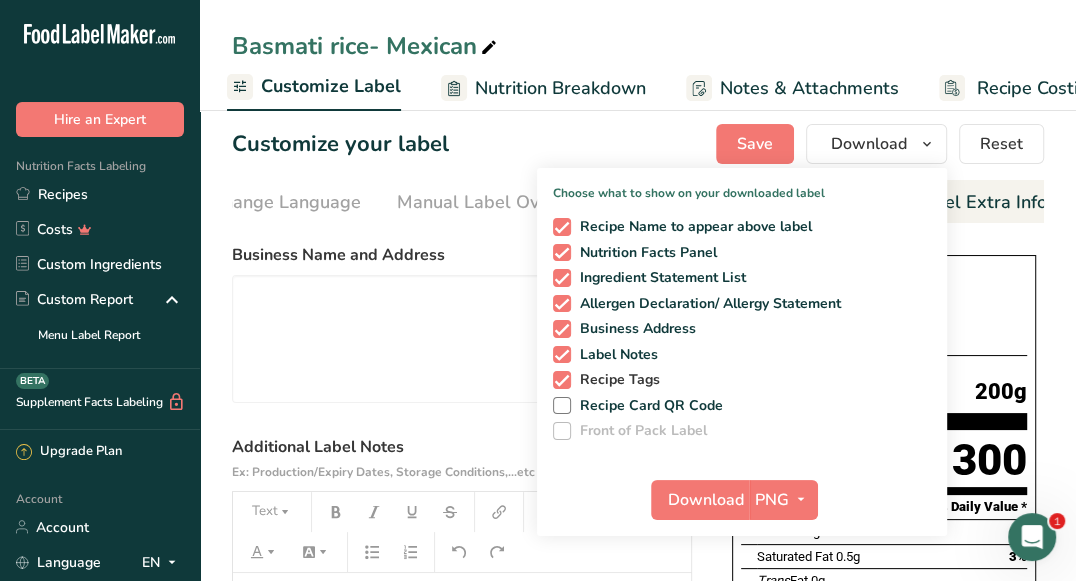click at bounding box center [562, 380] 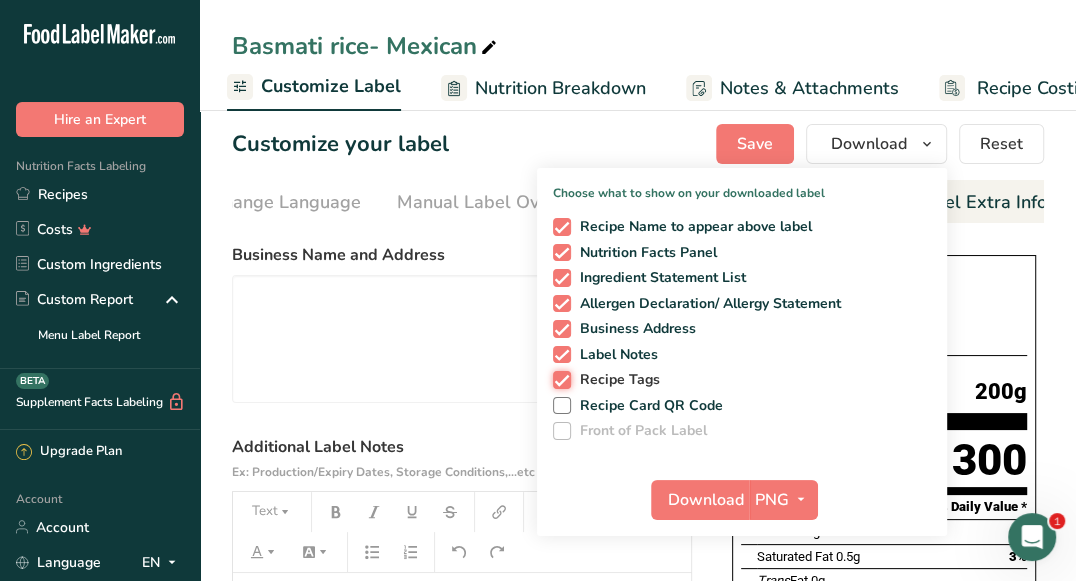 click on "Recipe Tags" at bounding box center [559, 379] 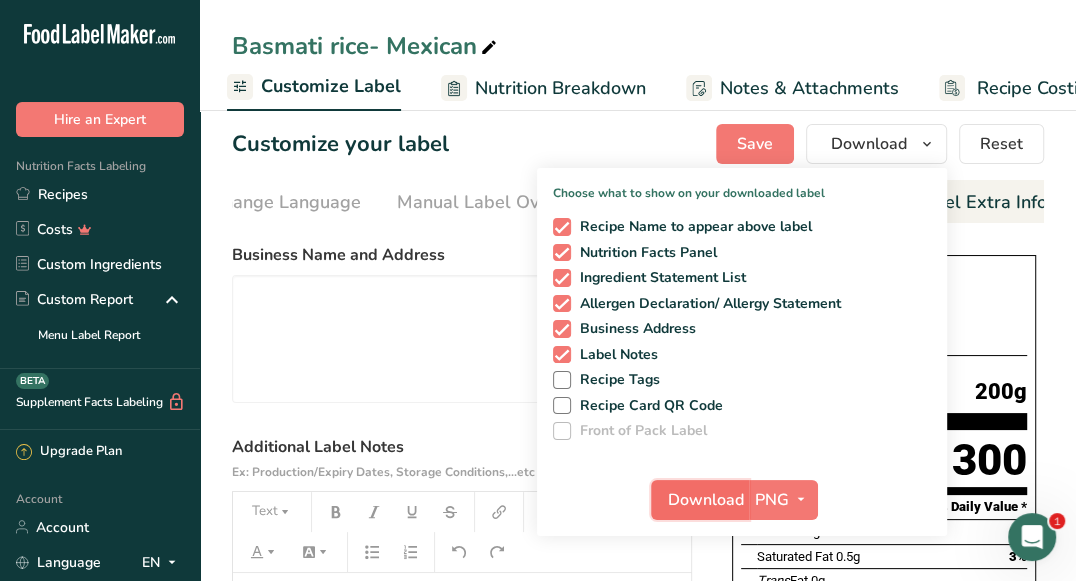 click on "Download" at bounding box center [706, 500] 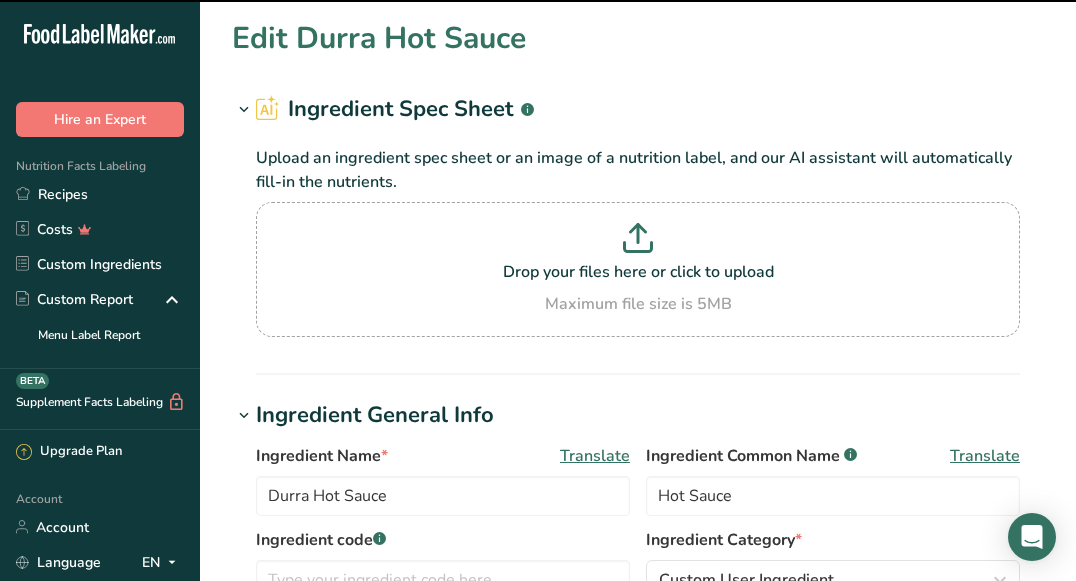 scroll, scrollTop: 0, scrollLeft: 0, axis: both 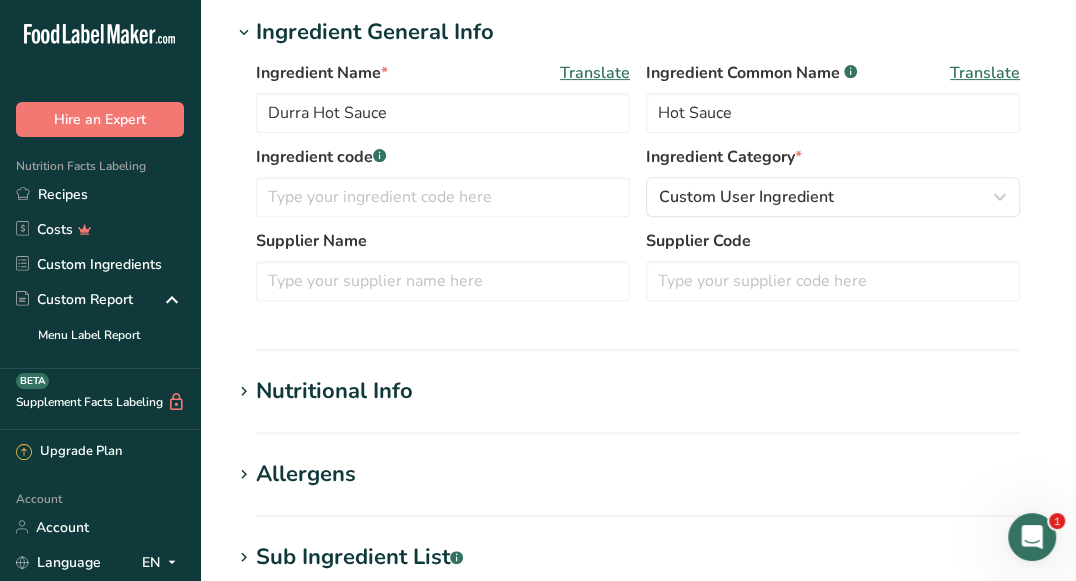 click on "Nutritional Info" at bounding box center (638, 391) 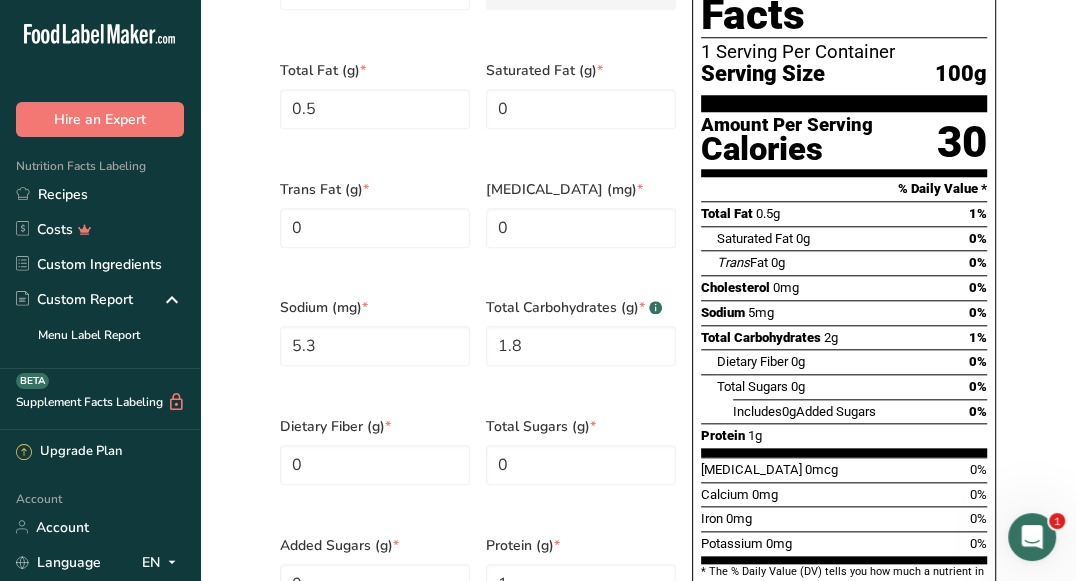 scroll, scrollTop: 1064, scrollLeft: 0, axis: vertical 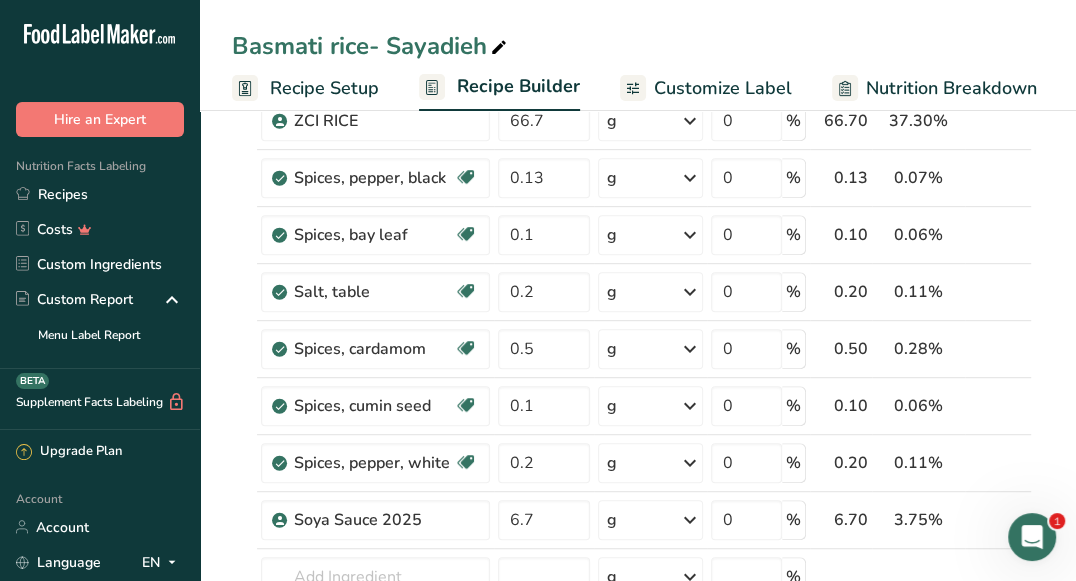drag, startPoint x: 1072, startPoint y: 138, endPoint x: 1078, endPoint y: 191, distance: 53.338543 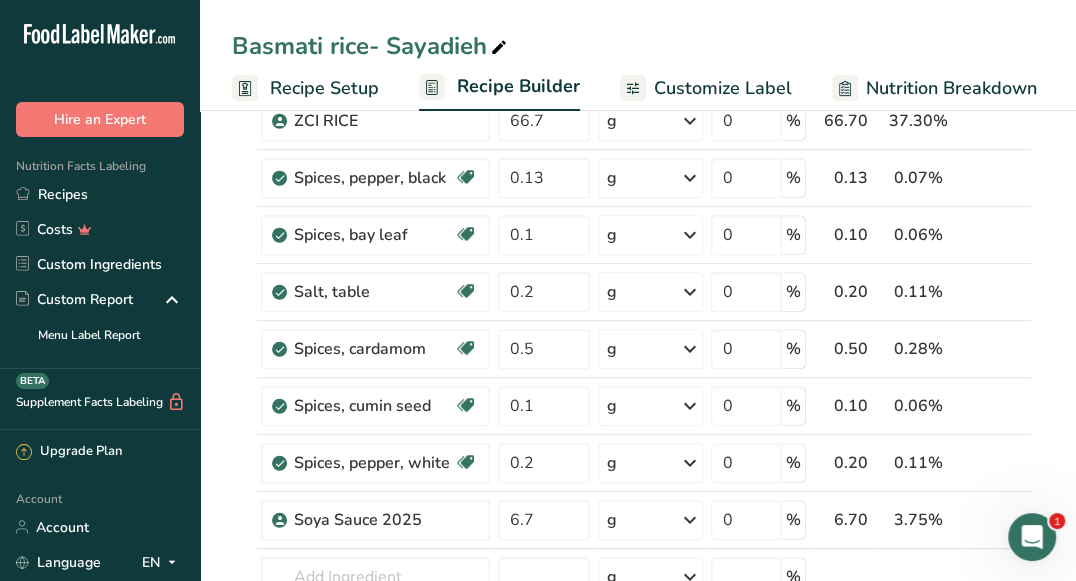 click on ".a-20{fill:#fff;}
Hire an Expert
Nutrition Facts Labeling
Recipes
Costs
Custom Ingredients
Custom Report
Menu Label Report
Supplement Facts Labeling
BETA
Upgrade Plan
Account
Account
Language
EN
English
Spanish
Sign out
Hire an Expert .
FAQ .
About Us .
Terms & Conditions .
Privacy Policy
Powered By FoodLabelMaker ©   2025 All Rights Reserved" at bounding box center [538, 877] 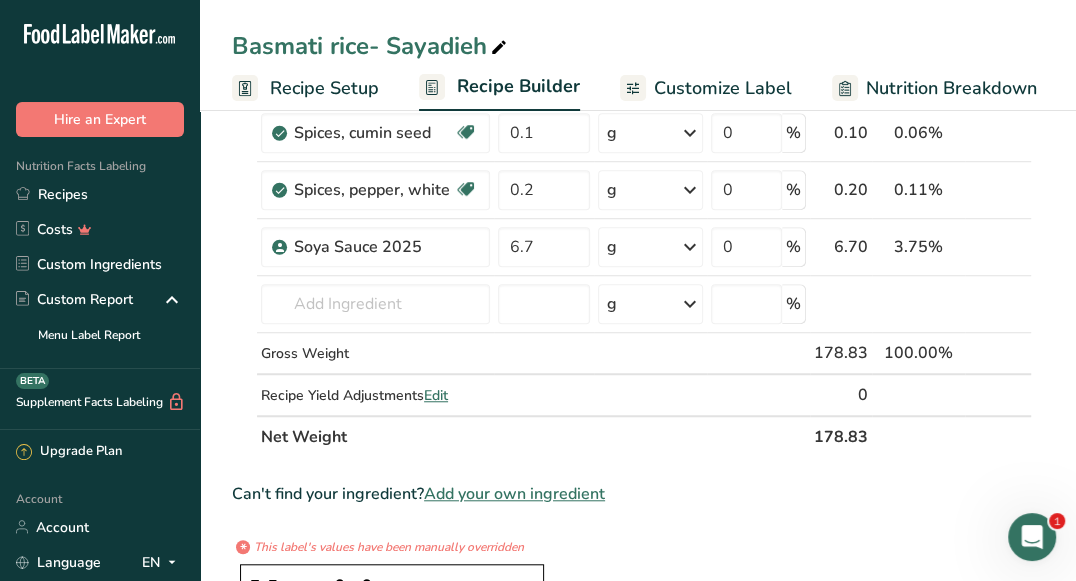 scroll, scrollTop: 778, scrollLeft: 0, axis: vertical 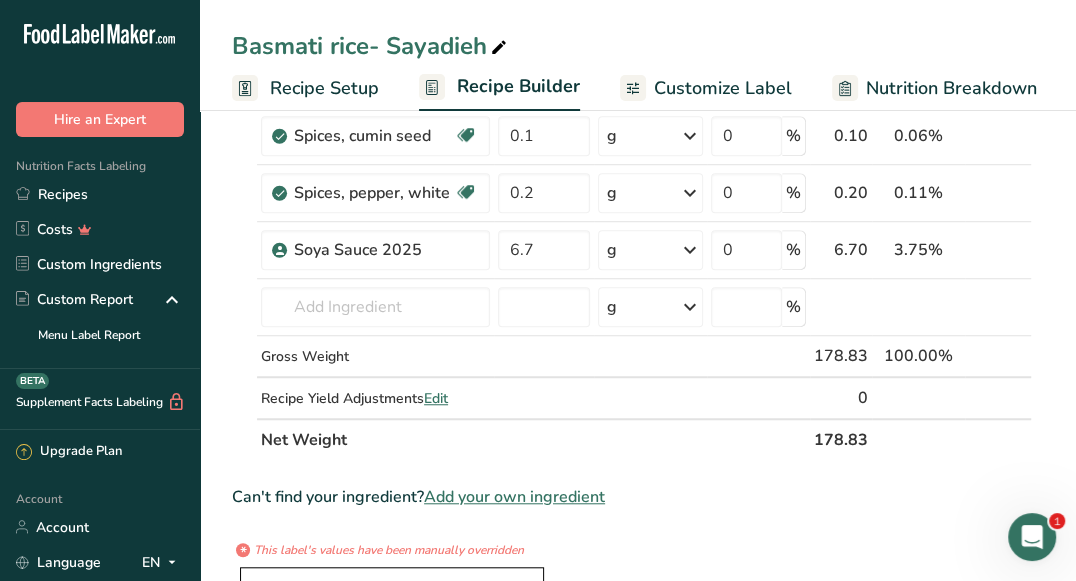 click on "Customize Label" at bounding box center [723, 88] 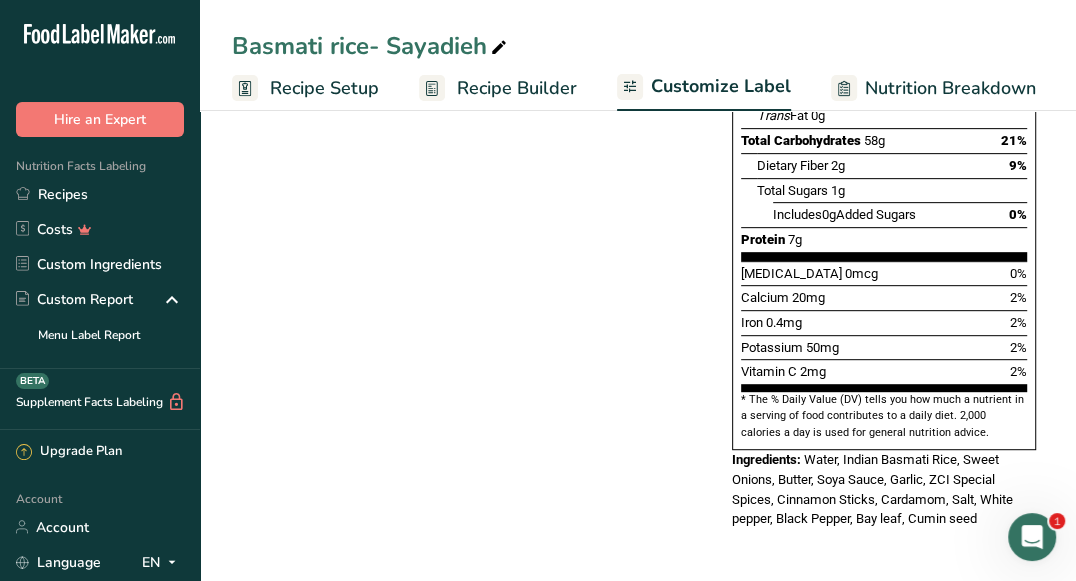 scroll, scrollTop: 0, scrollLeft: 0, axis: both 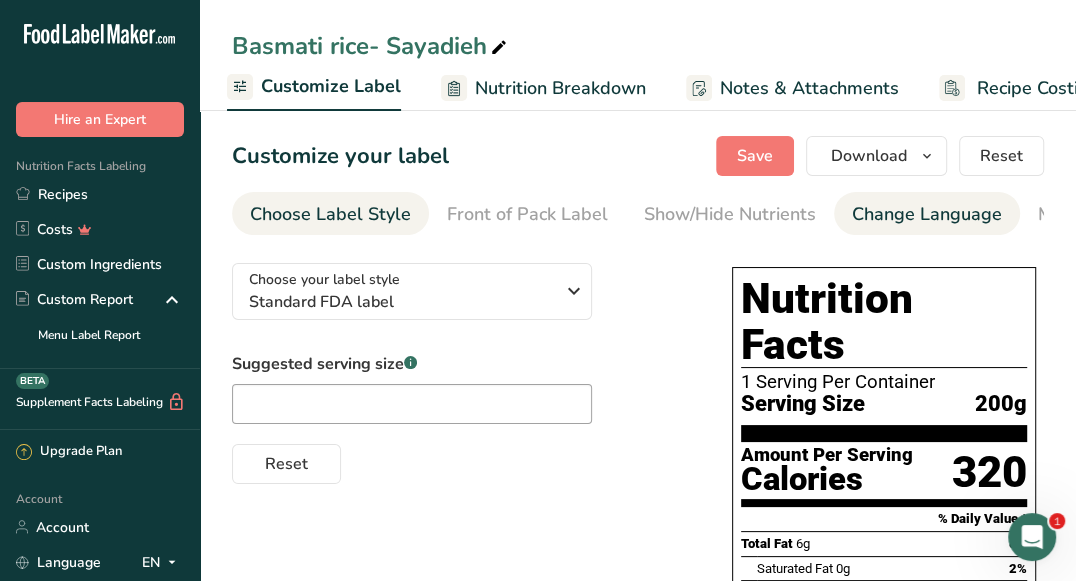 click on "Change Language" at bounding box center (927, 214) 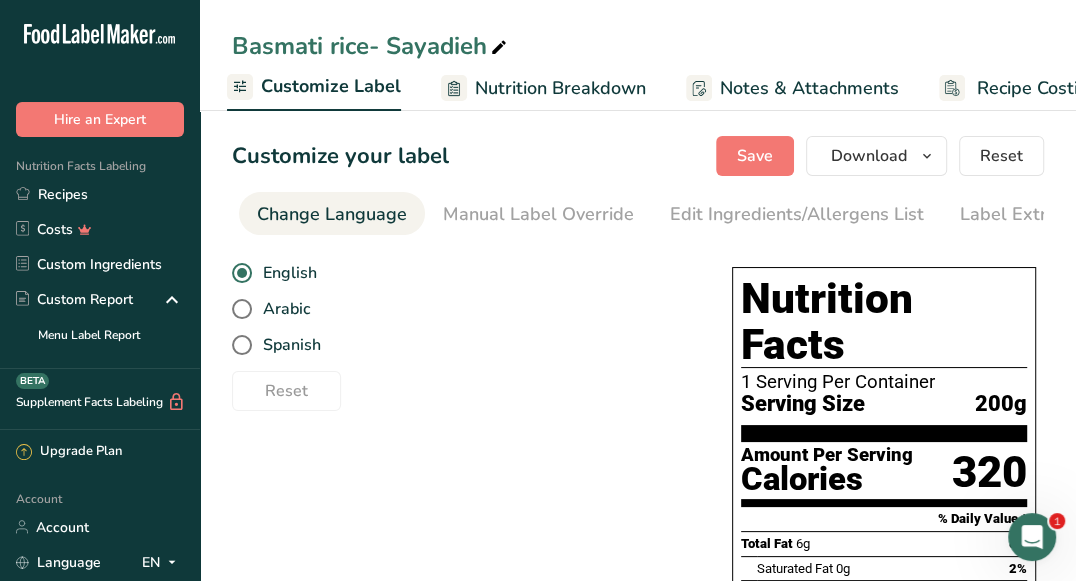 click on "Label Extra Info" at bounding box center (1026, 214) 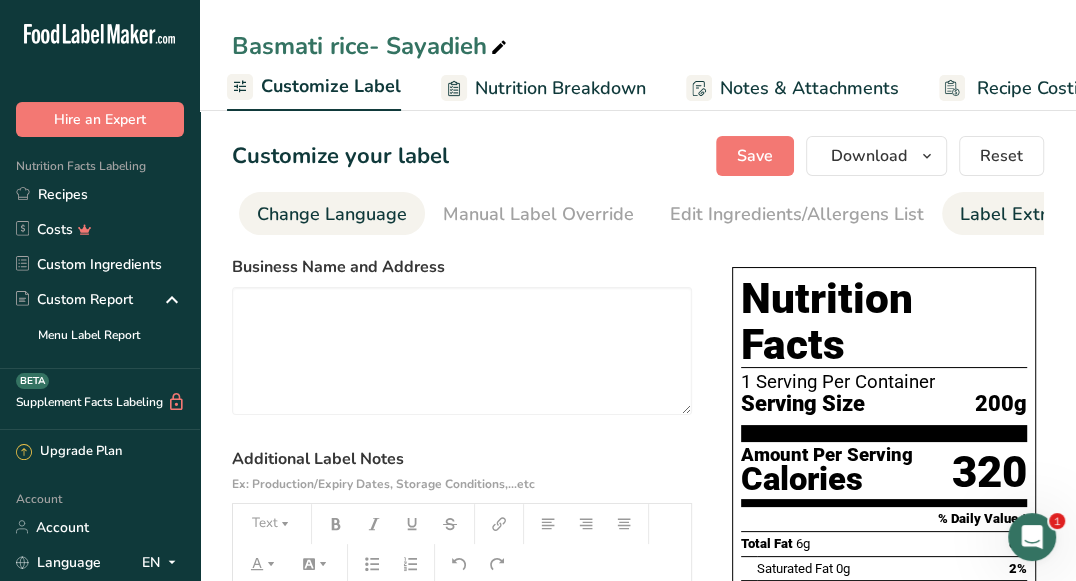 scroll, scrollTop: 0, scrollLeft: 641, axis: horizontal 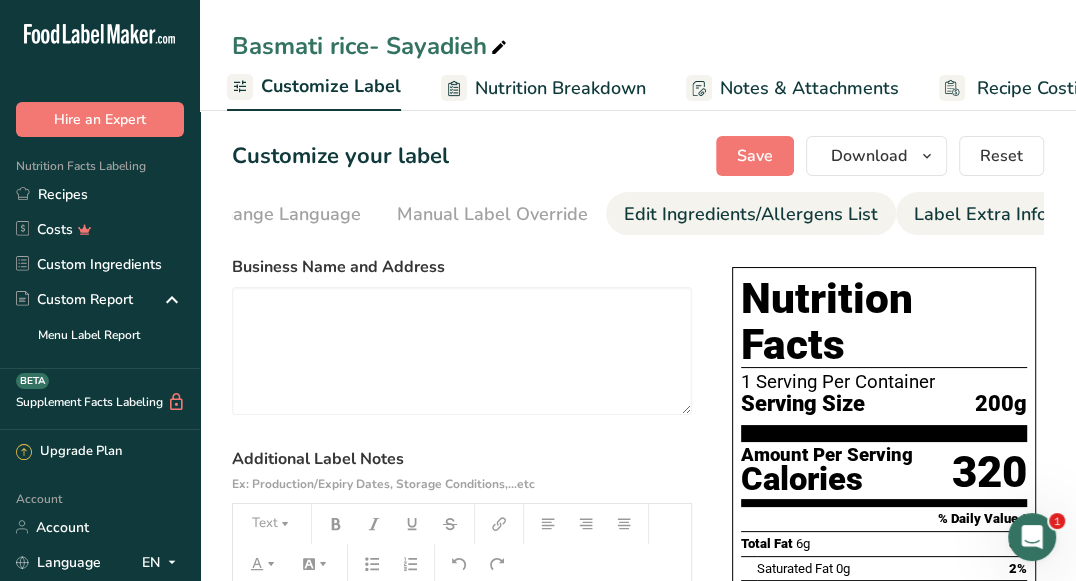 click on "Edit Ingredients/Allergens List" at bounding box center (751, 214) 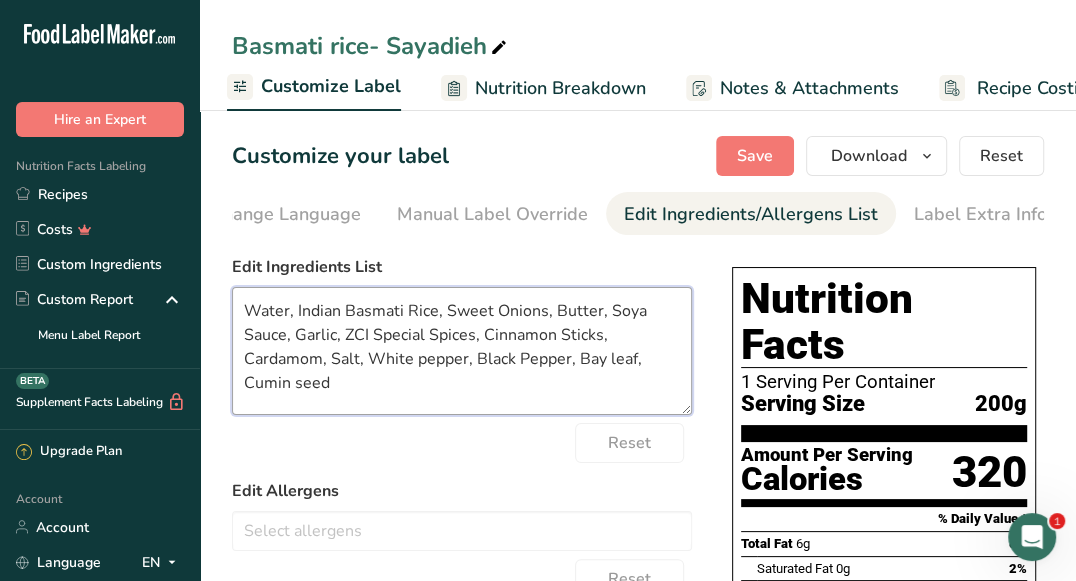 drag, startPoint x: 295, startPoint y: 311, endPoint x: 242, endPoint y: 313, distance: 53.037724 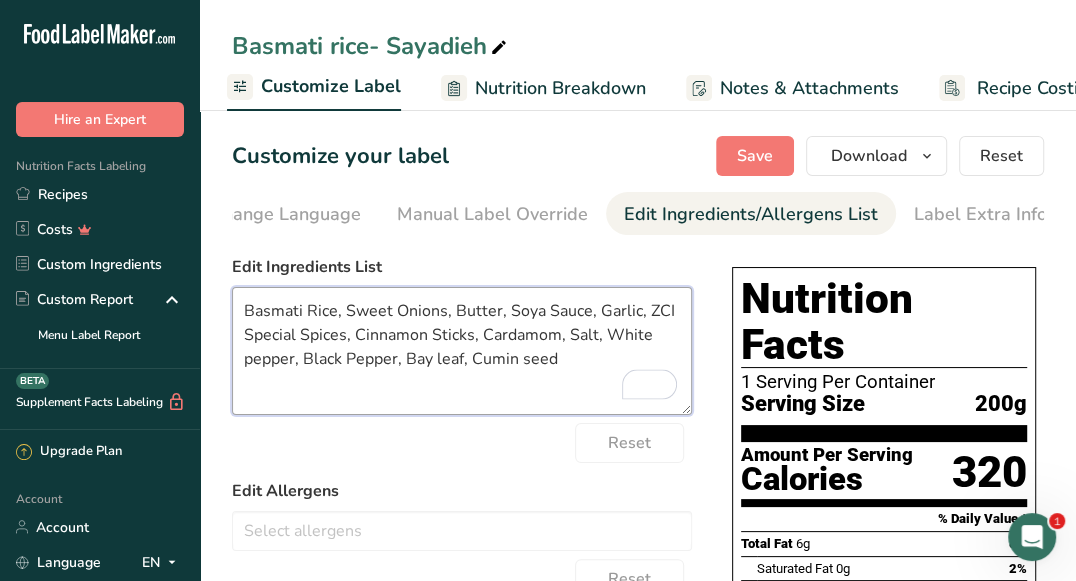 drag, startPoint x: 391, startPoint y: 314, endPoint x: 344, endPoint y: 309, distance: 47.26521 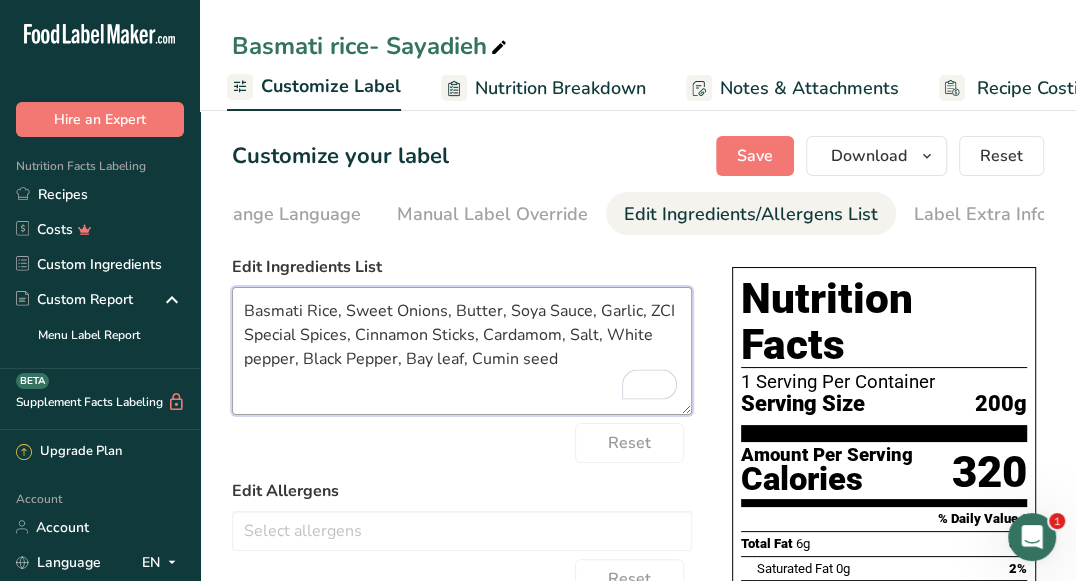 paste on "Water," 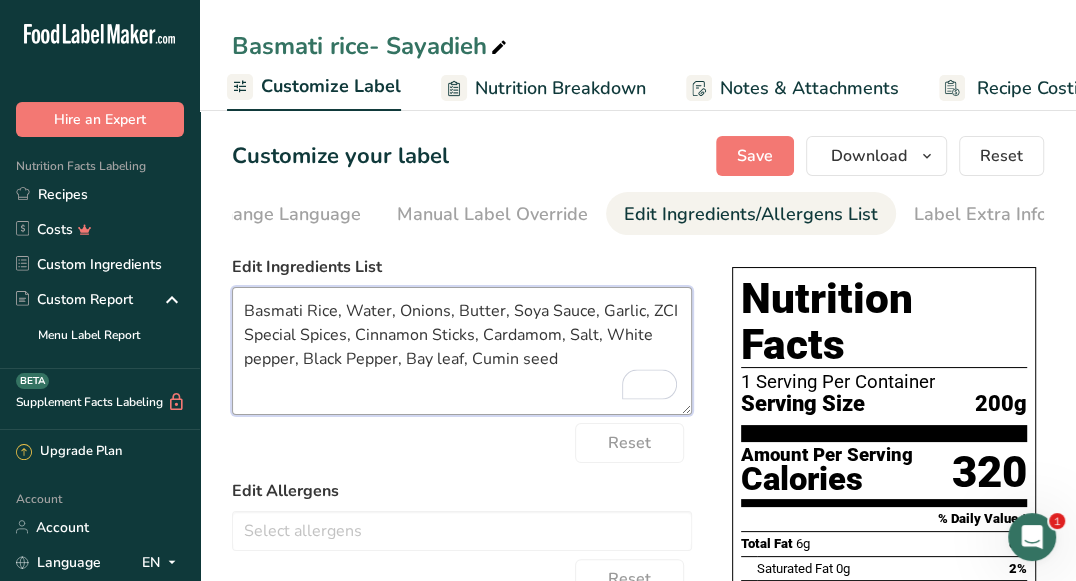 drag, startPoint x: 677, startPoint y: 319, endPoint x: 648, endPoint y: 316, distance: 29.15476 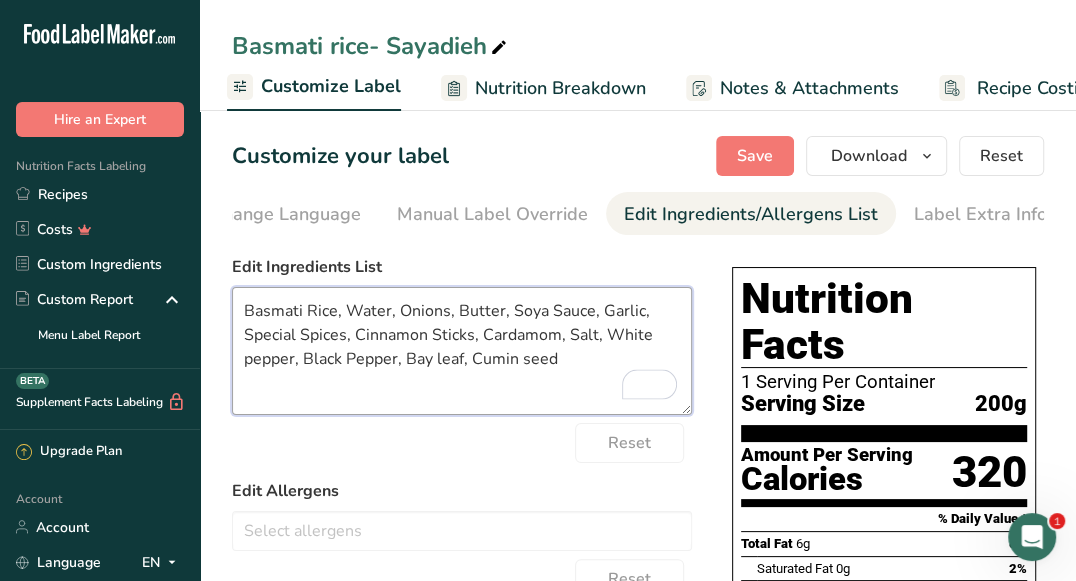 click on "Basmati Rice, Water, Onions, Butter, Soya Sauce, Garlic, Special Spices, Cinnamon Sticks, Cardamom, Salt, White pepper, Black Pepper, Bay leaf, Cumin seed" at bounding box center (462, 351) 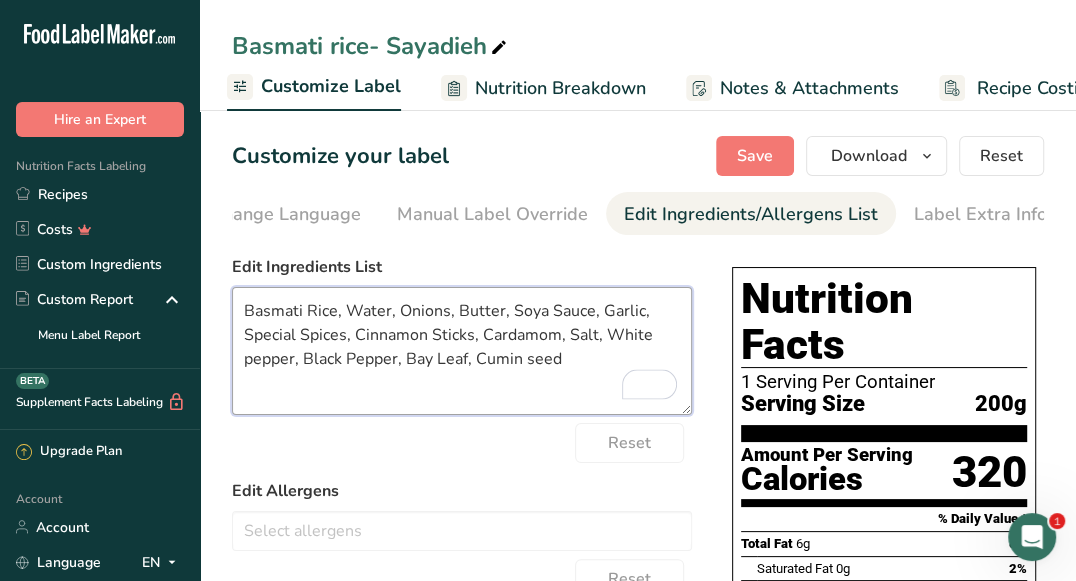drag, startPoint x: 576, startPoint y: 365, endPoint x: 526, endPoint y: 364, distance: 50.01 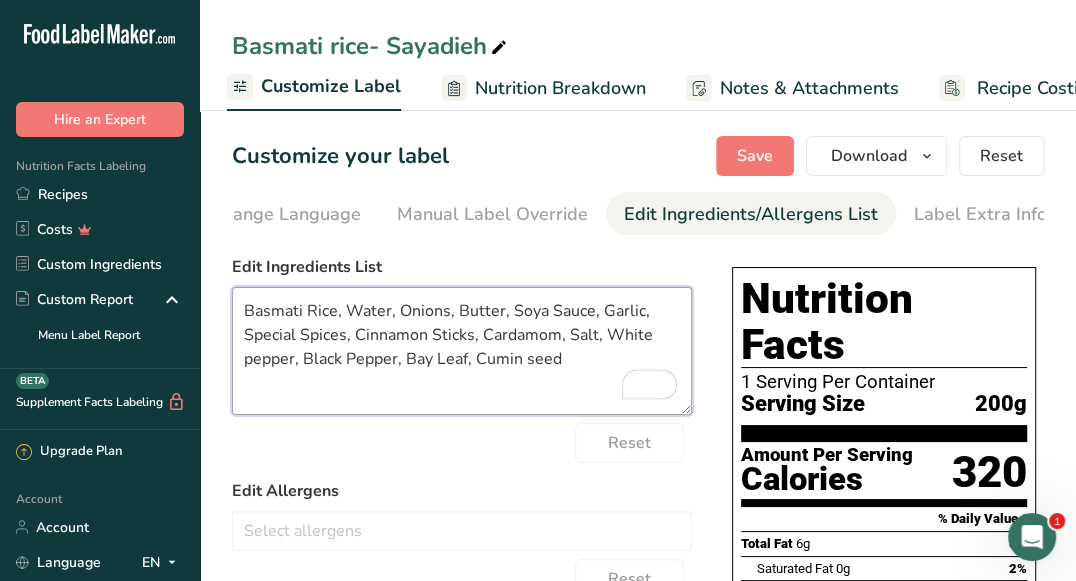 click on "Basmati Rice, Water, Onions, Butter, Soya Sauce, Garlic, Special Spices, Cinnamon Sticks, Cardamom, Salt, White pepper, Black Pepper, Bay Leaf, Cumin seed" at bounding box center (462, 351) 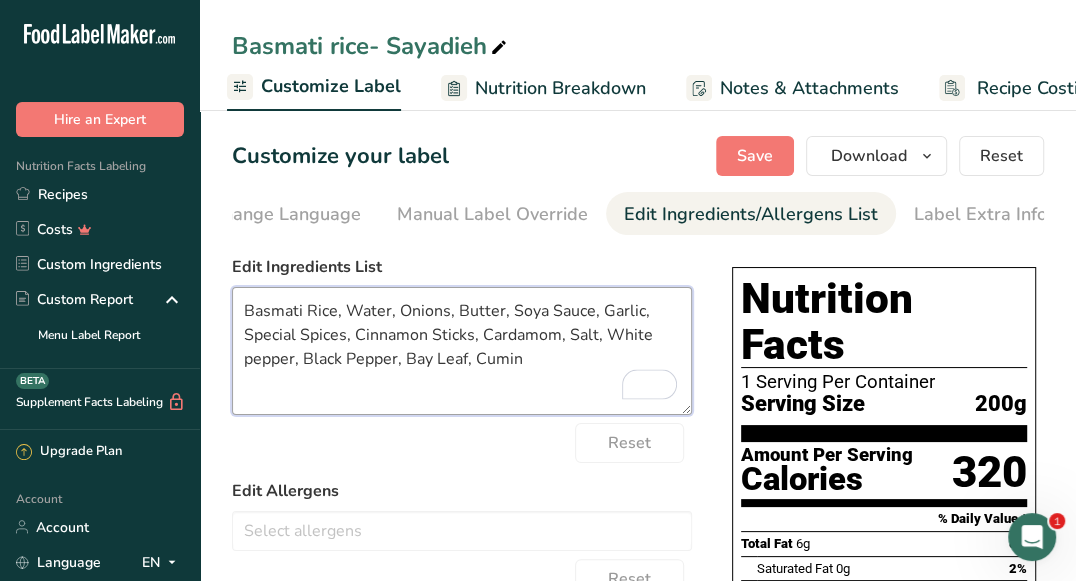 click on "Basmati Rice, Water, Onions, Butter, Soya Sauce, Garlic, Special Spices, Cinnamon Sticks, Cardamom, Salt, White pepper, Black Pepper, Bay Leaf, Cumin" at bounding box center (462, 351) 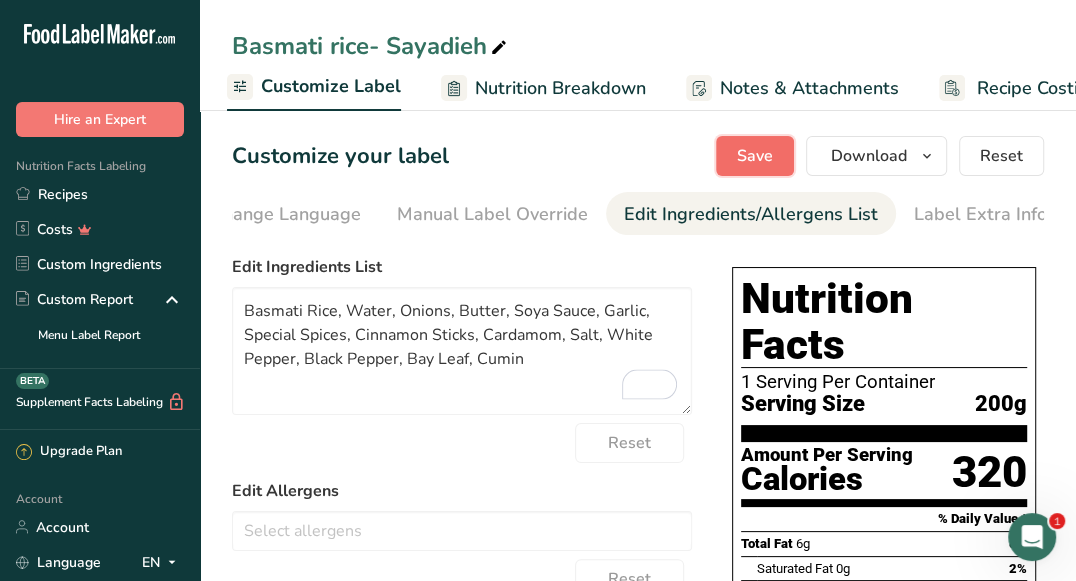 click on "Save" at bounding box center [755, 156] 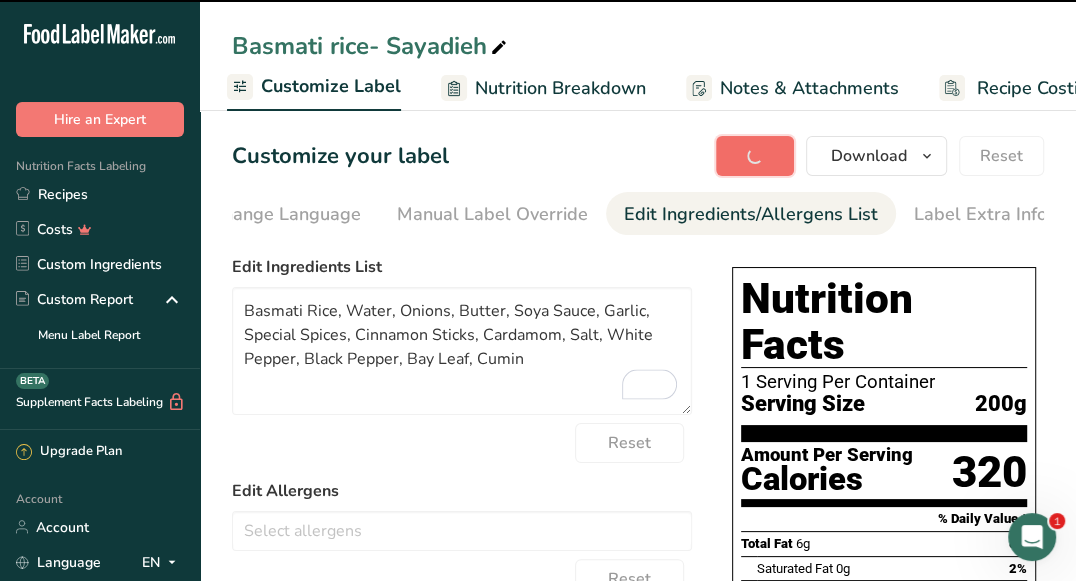 type on "Basmati Rice, Water, Onions, Butter, Soya Sauce, Garlic, Special Spices, Cinnamon Sticks, Cardamom, Salt, White Pepper, Black Pepper, Bay Leaf, Cumin" 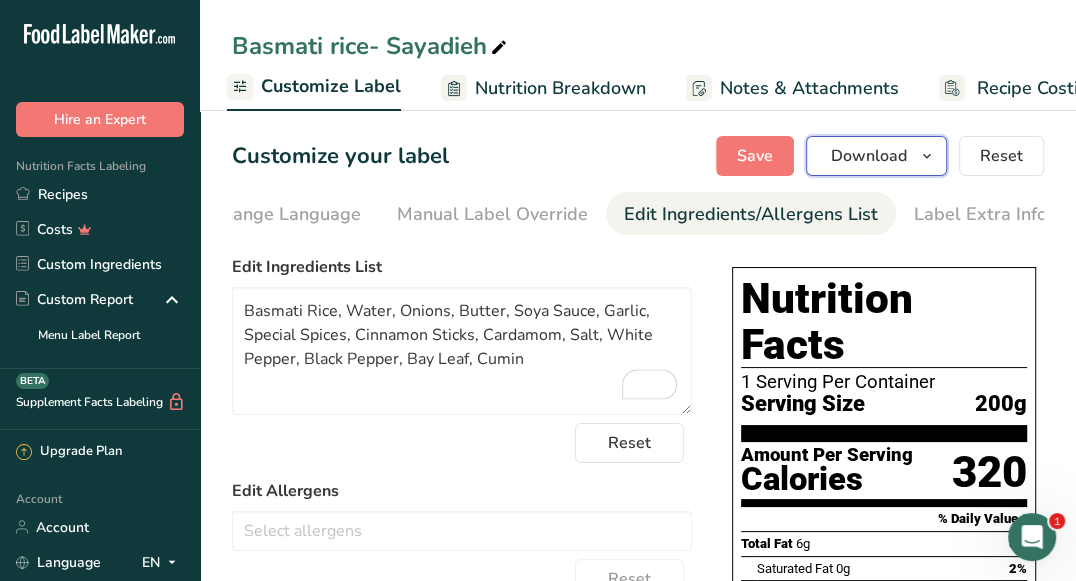 click on "Download" at bounding box center [869, 156] 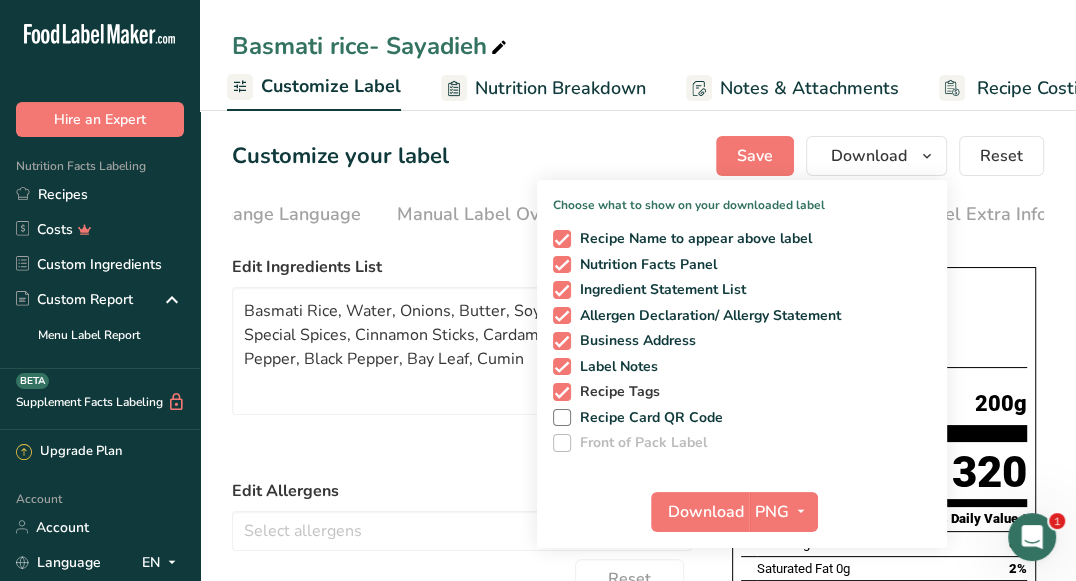 click on "Recipe Tags" at bounding box center [616, 392] 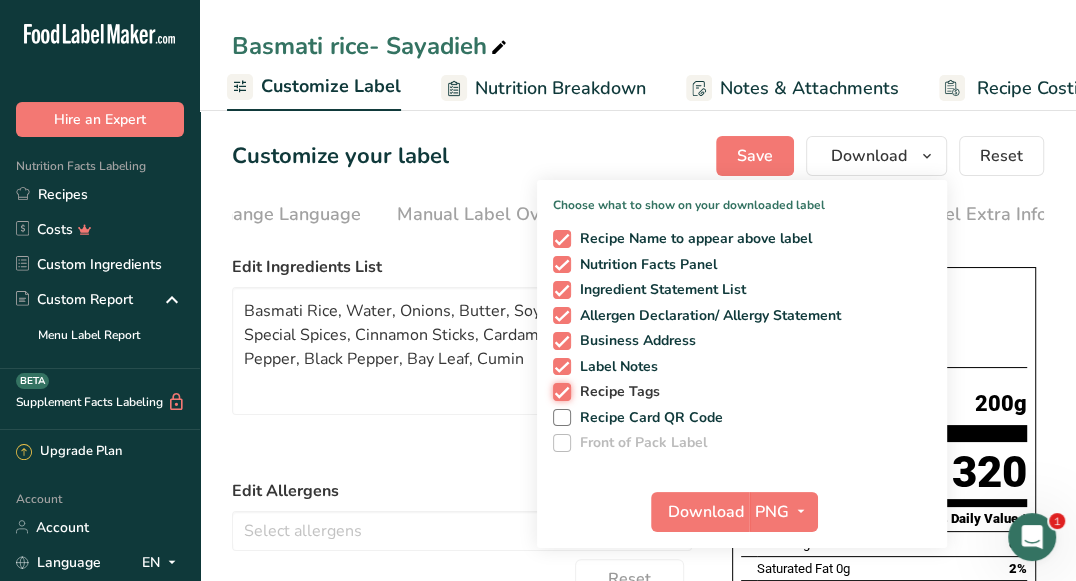 click on "Recipe Tags" at bounding box center (559, 391) 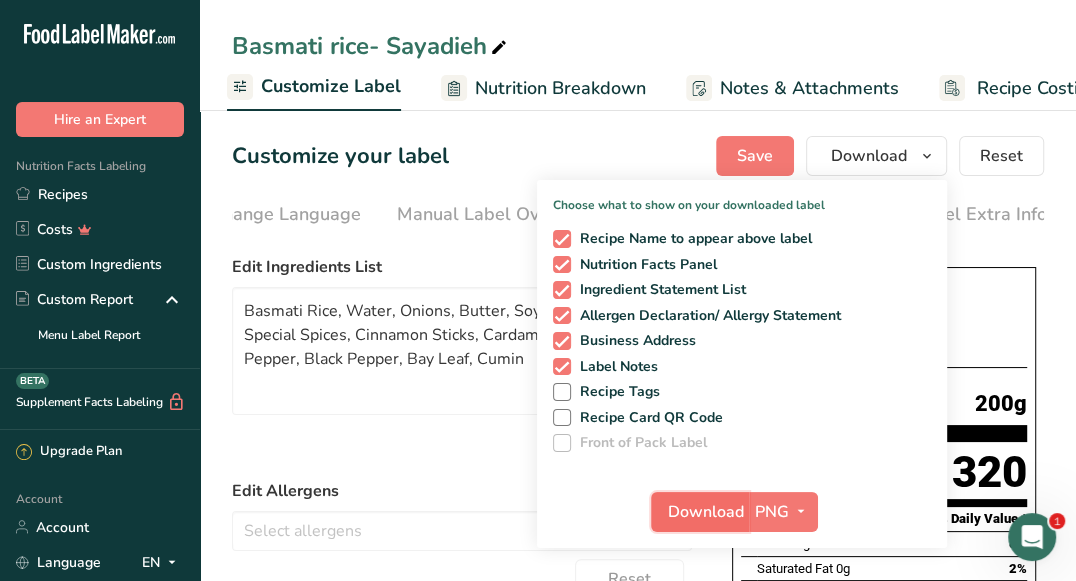 click on "Download" at bounding box center (700, 512) 